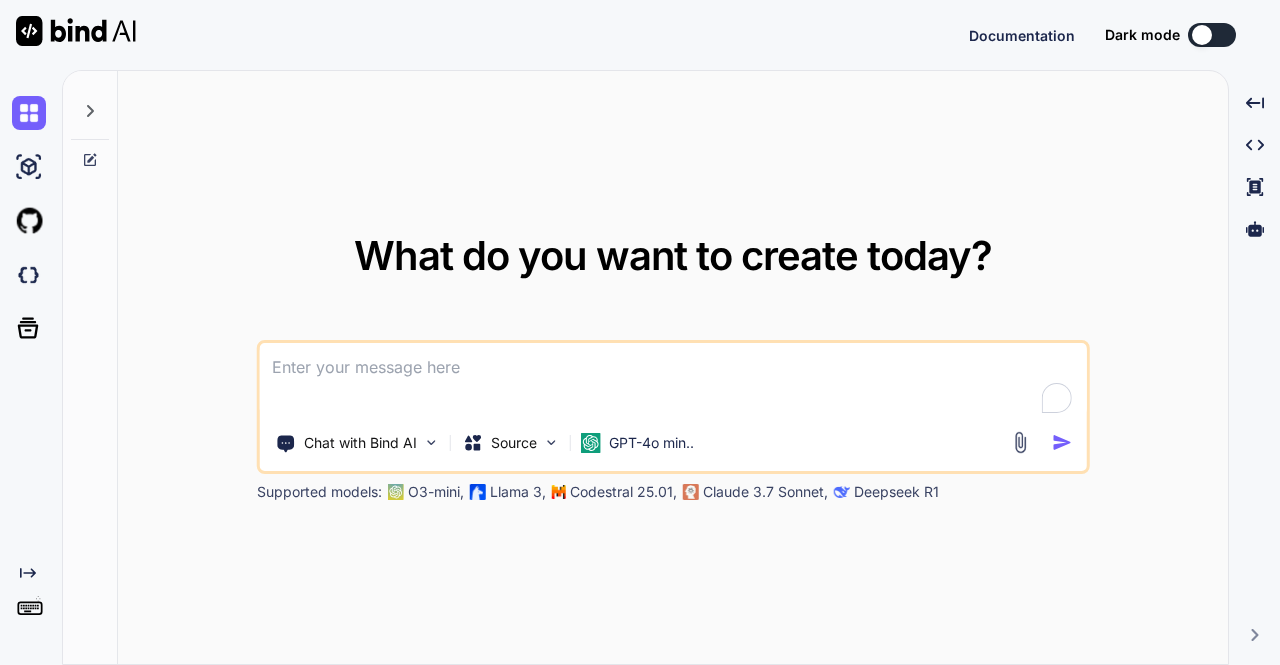 scroll, scrollTop: 0, scrollLeft: 0, axis: both 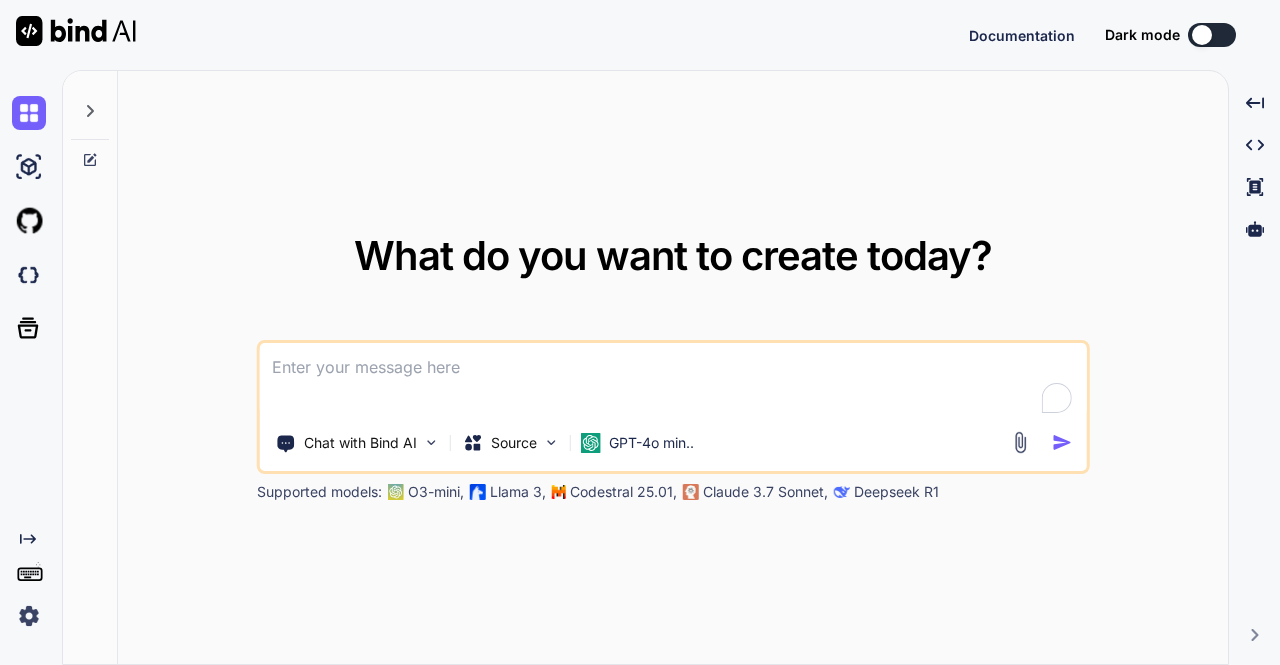 click at bounding box center (29, 616) 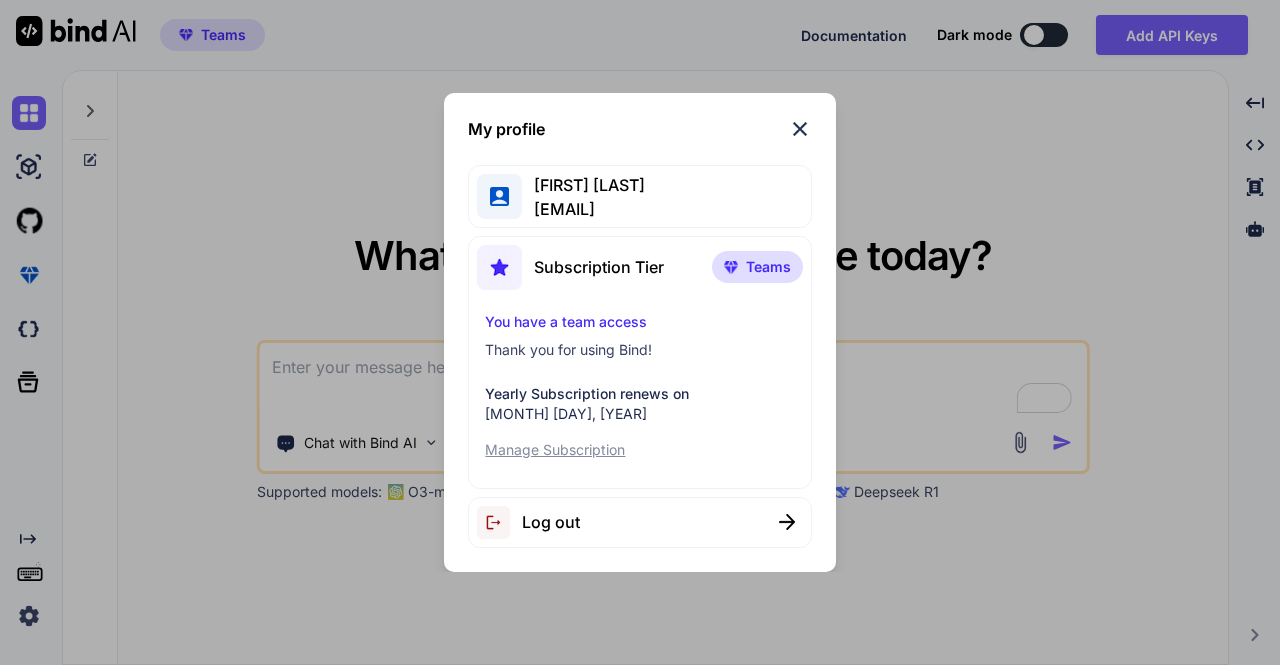 click on "Log out" at bounding box center [639, 522] 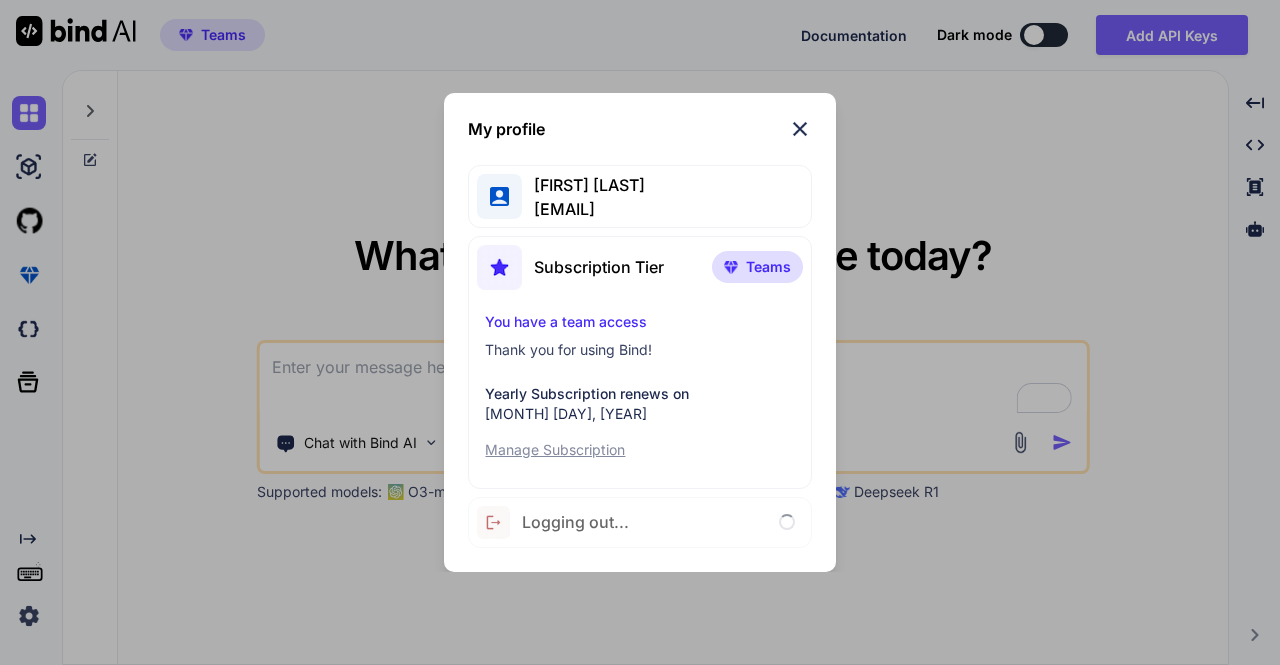 type on "x" 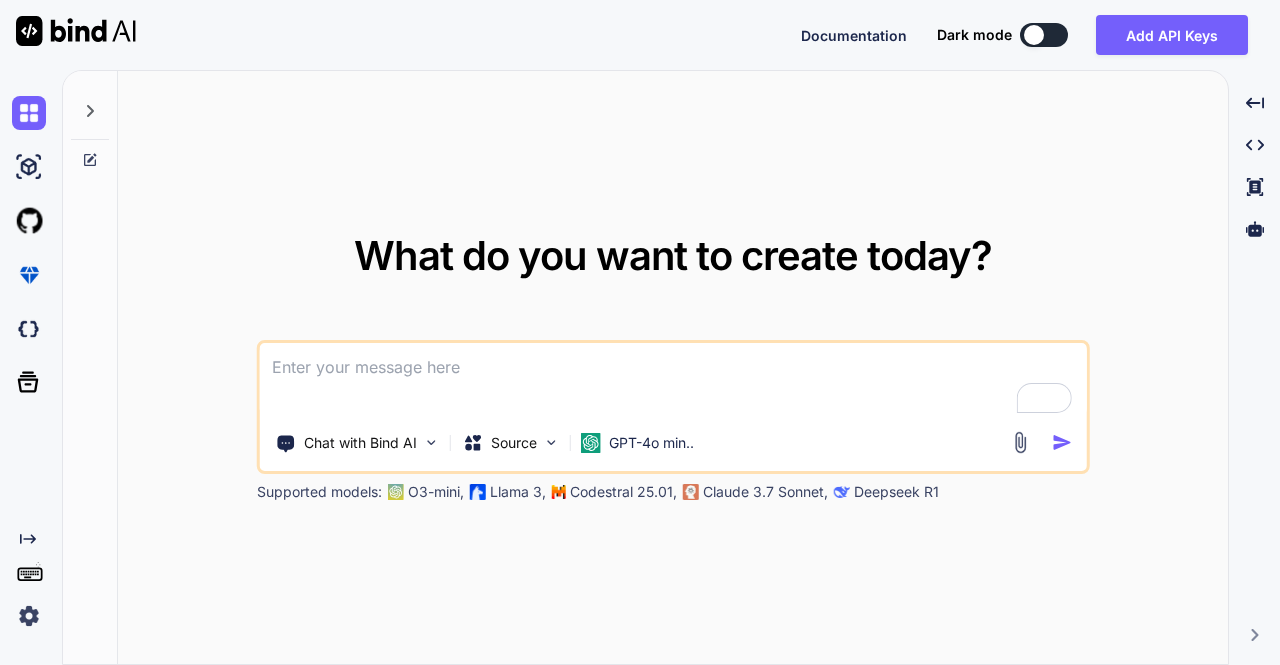 click at bounding box center [29, 616] 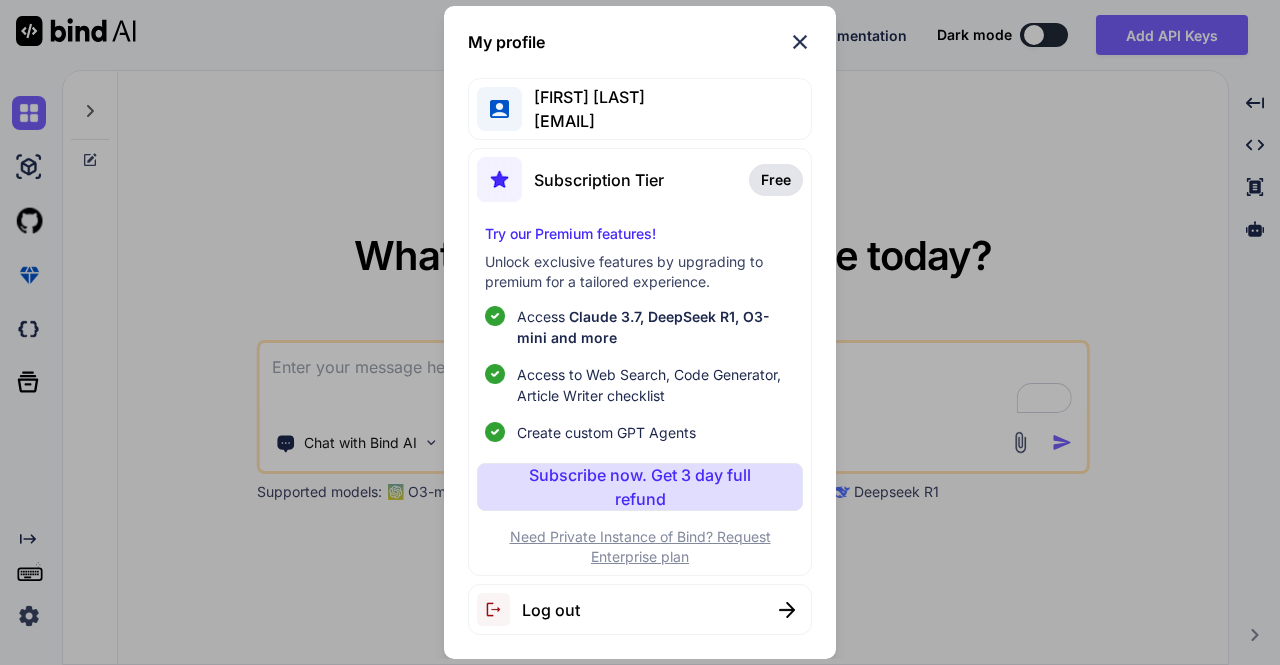 click on "Log out" at bounding box center [639, 609] 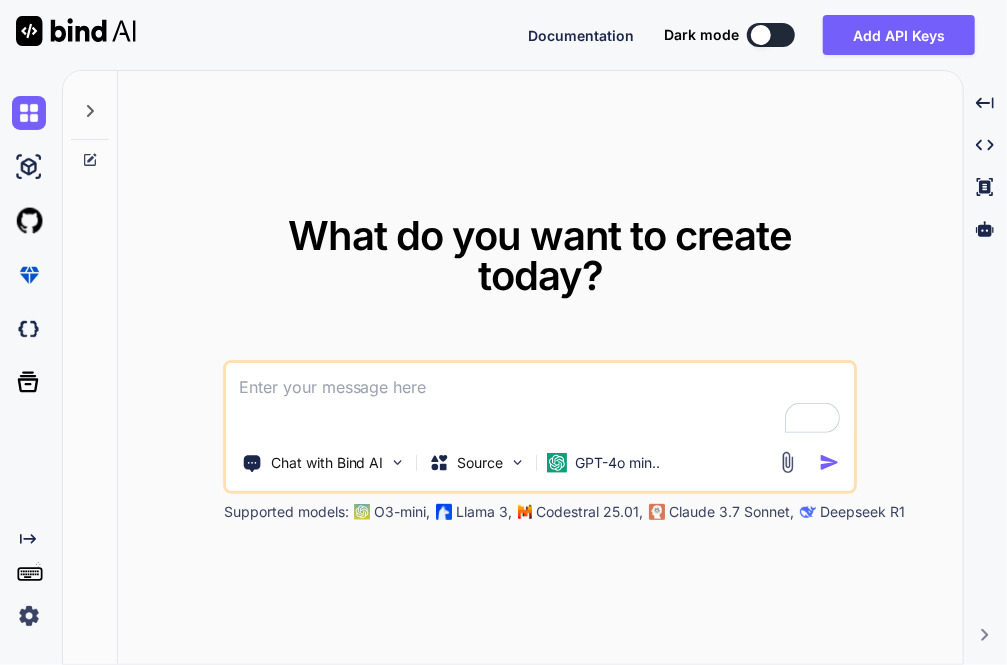 click at bounding box center (29, 616) 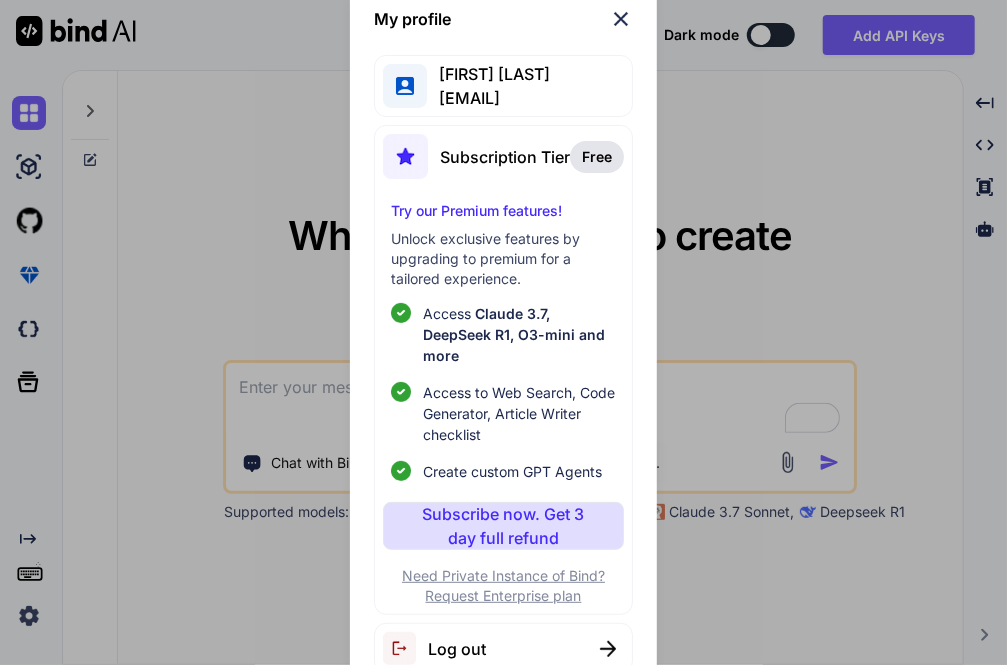 scroll, scrollTop: 14, scrollLeft: 0, axis: vertical 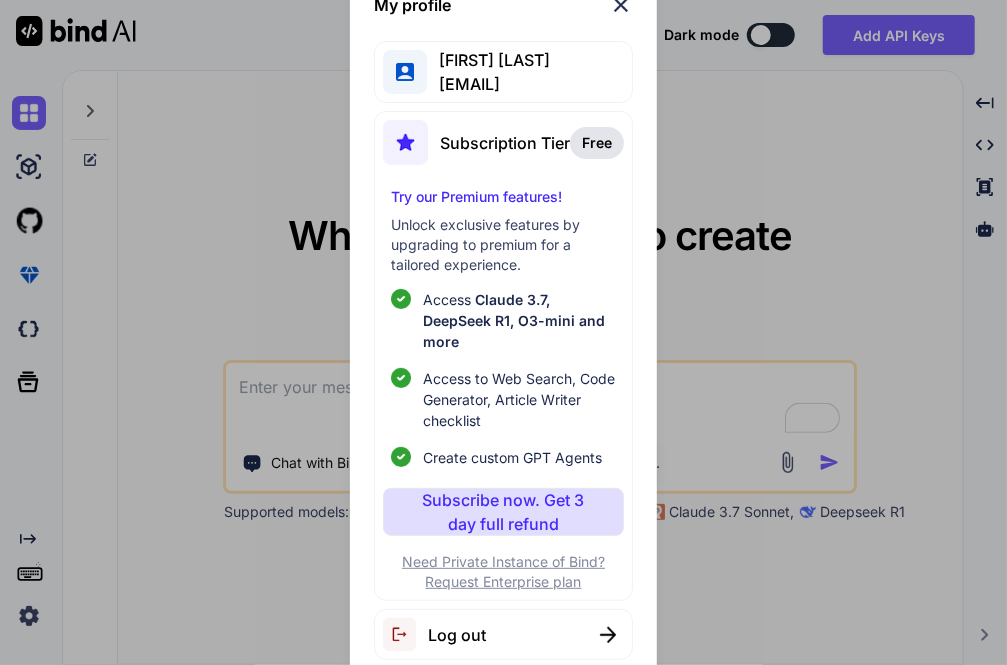 click on "Log out" at bounding box center [504, 634] 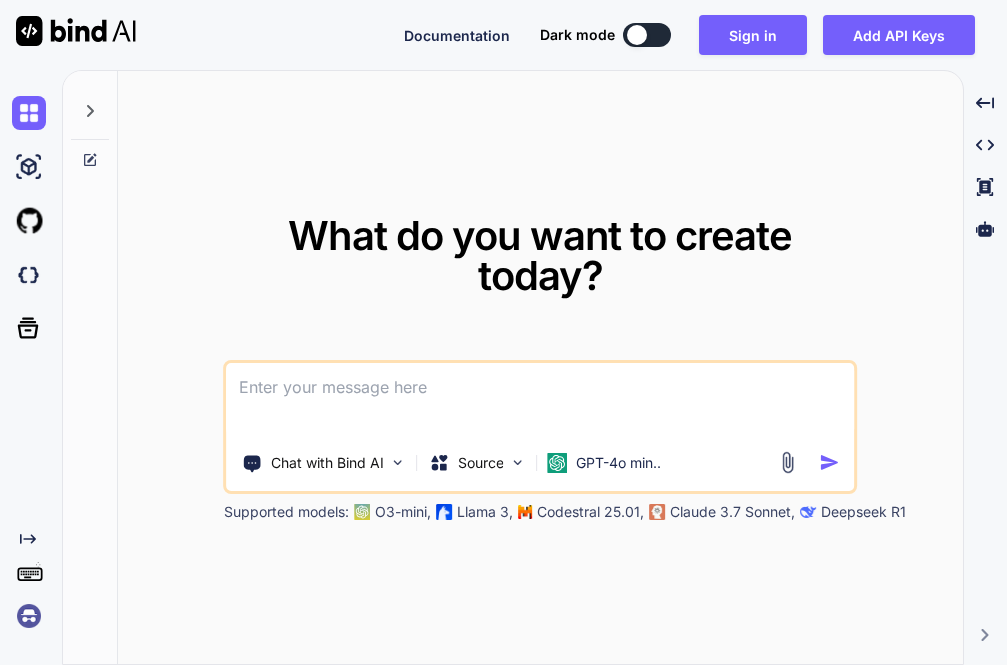 scroll, scrollTop: 0, scrollLeft: 0, axis: both 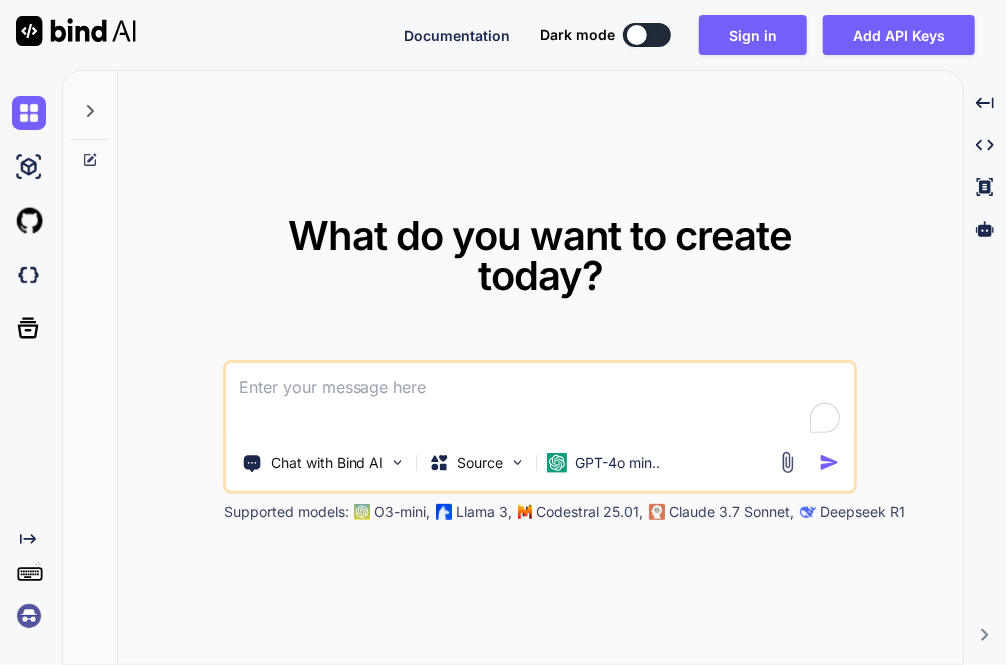 type on "x" 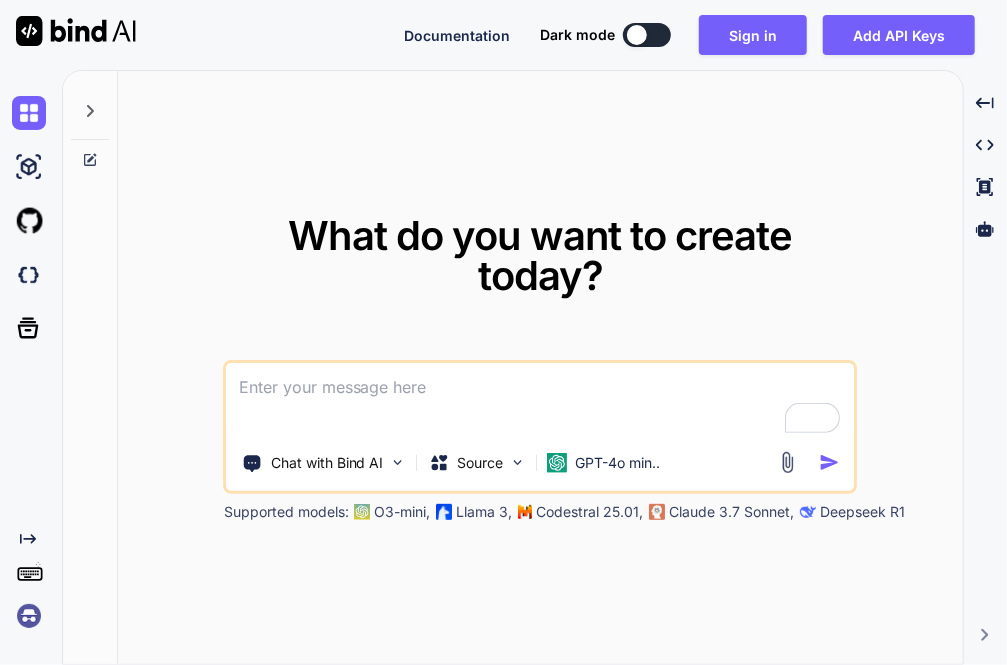 click at bounding box center [29, 616] 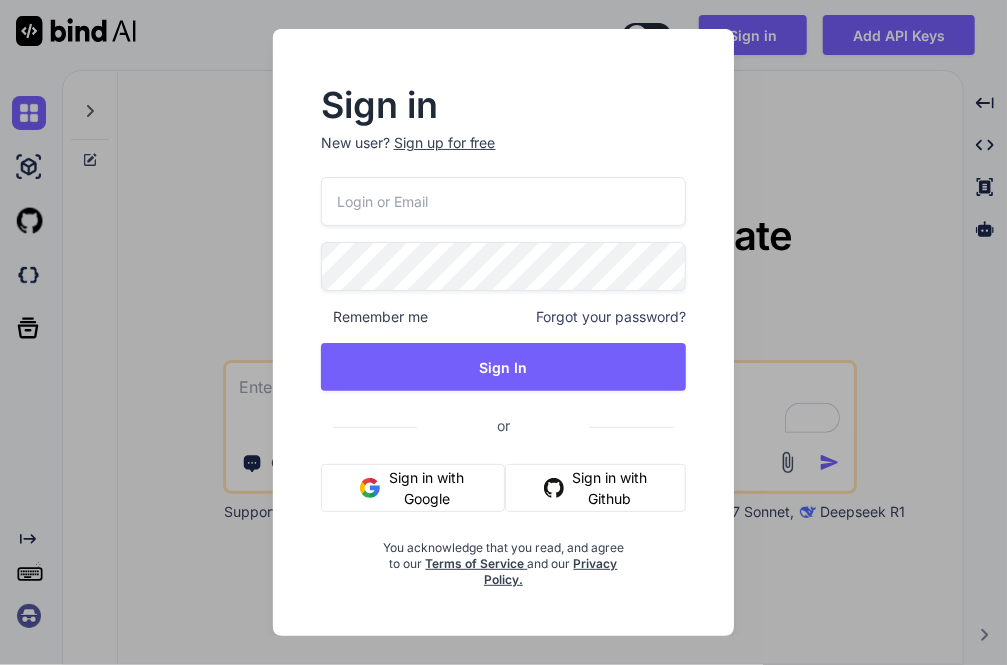 type on "[EMAIL]" 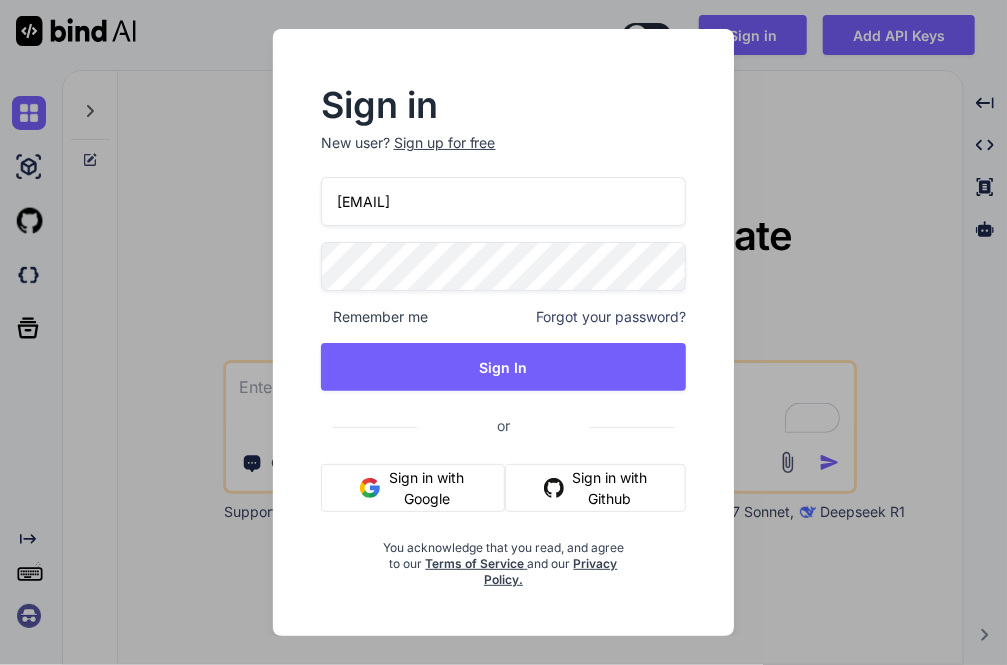 drag, startPoint x: 478, startPoint y: 198, endPoint x: 244, endPoint y: 201, distance: 234.01923 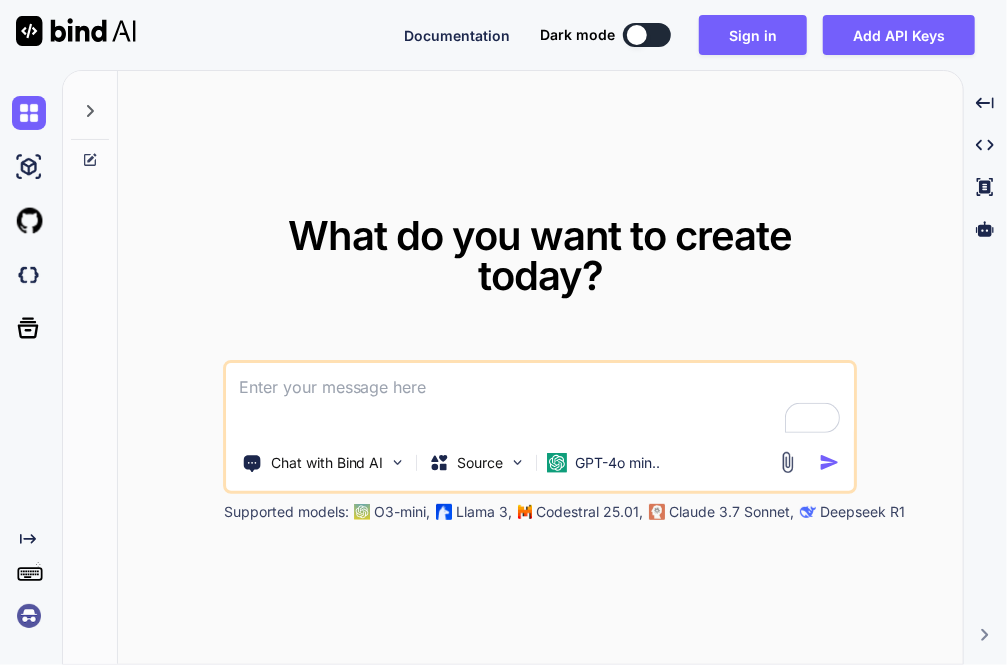 click at bounding box center [29, 616] 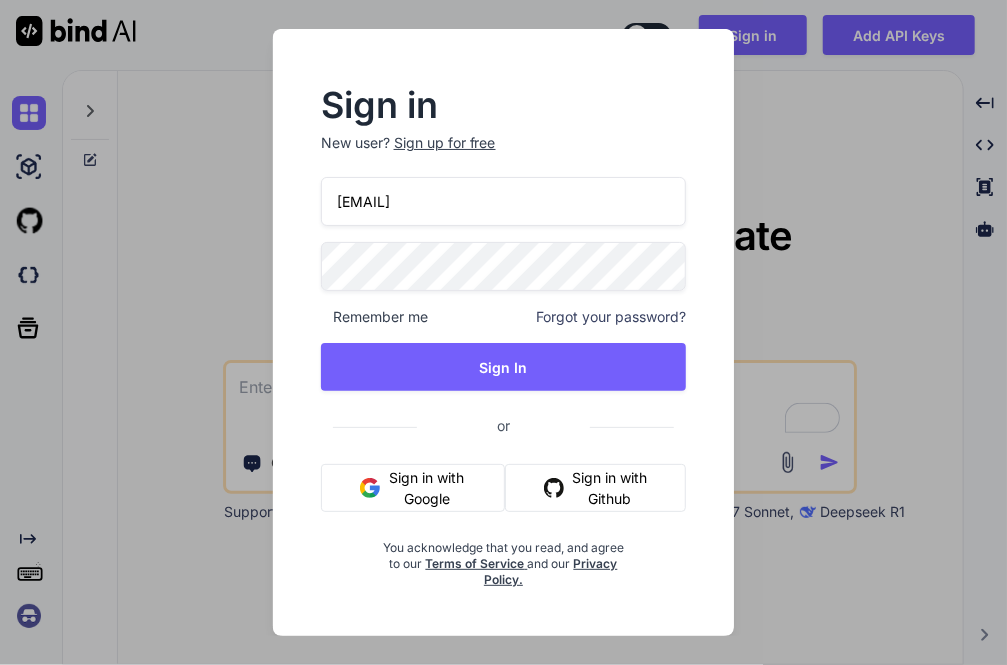 drag, startPoint x: 494, startPoint y: 201, endPoint x: 279, endPoint y: 203, distance: 215.00931 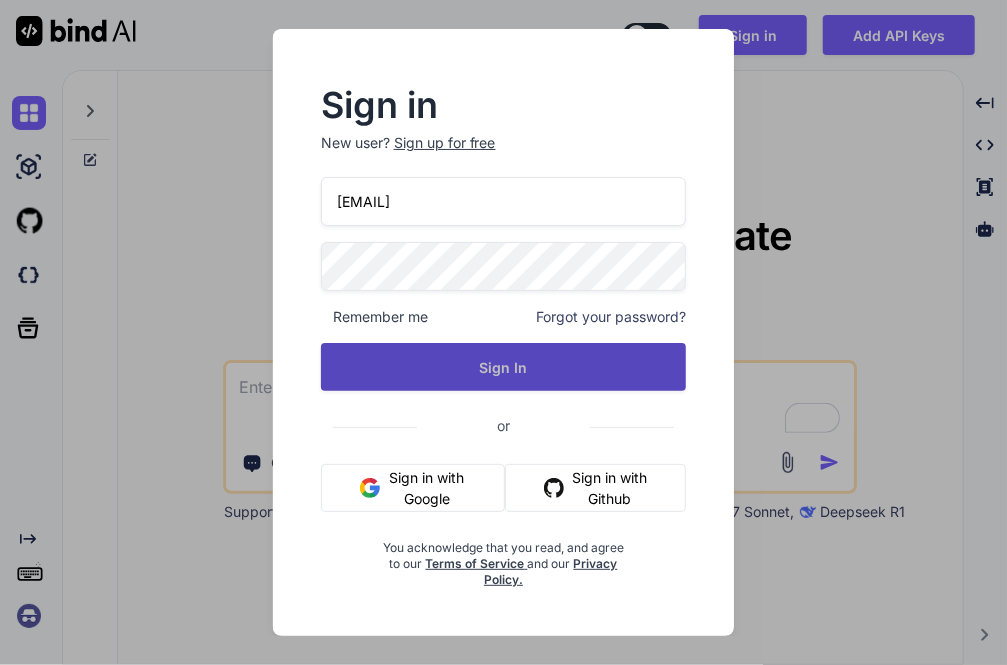 click on "Sign In" at bounding box center (504, 367) 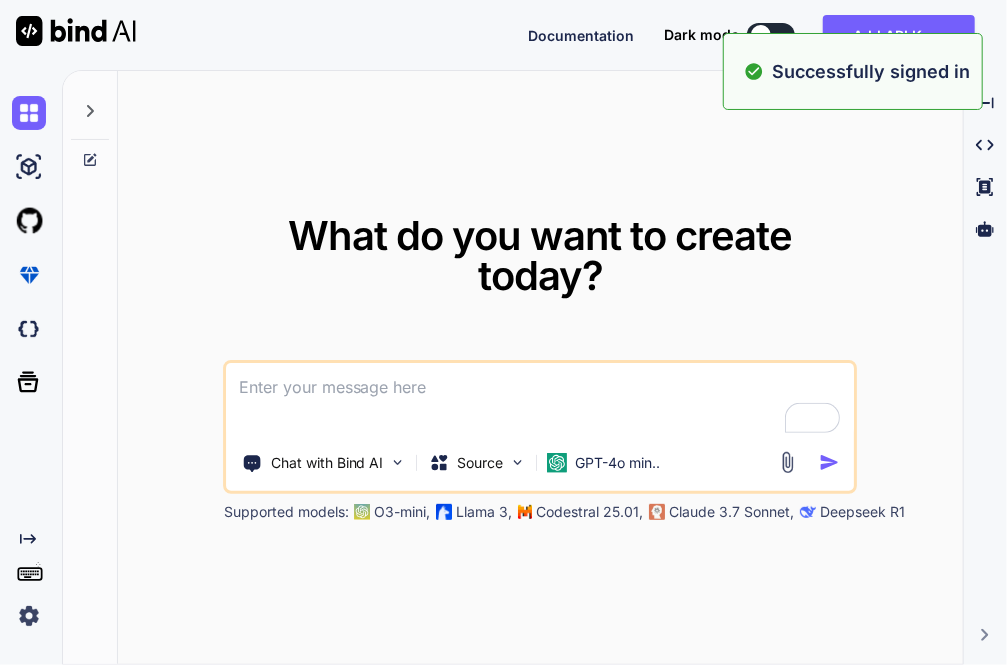 click on "What do you want to create today?" at bounding box center [541, 256] 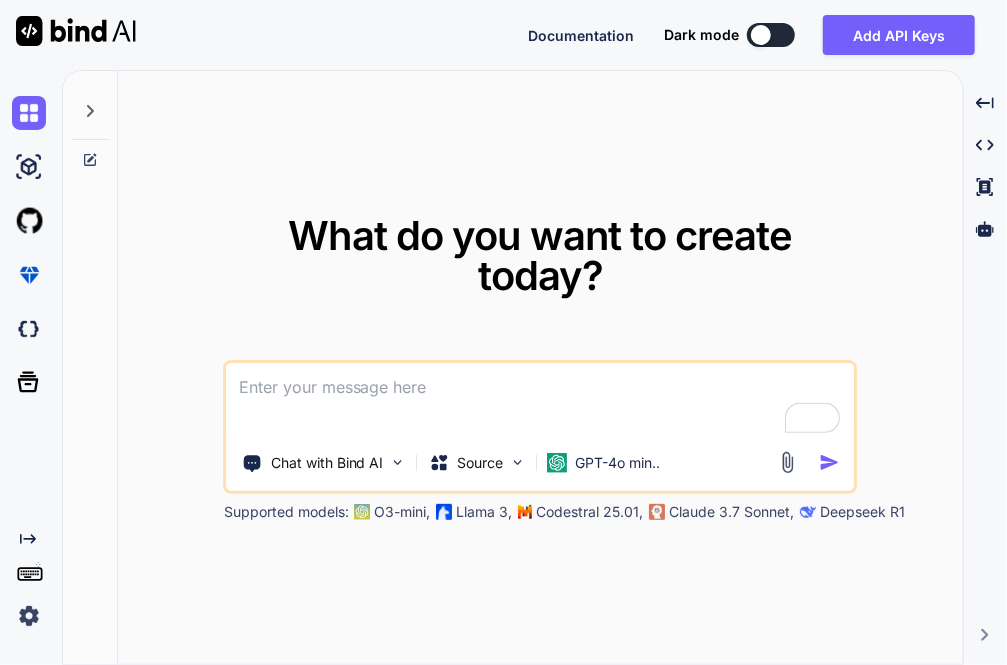 click at bounding box center [29, 616] 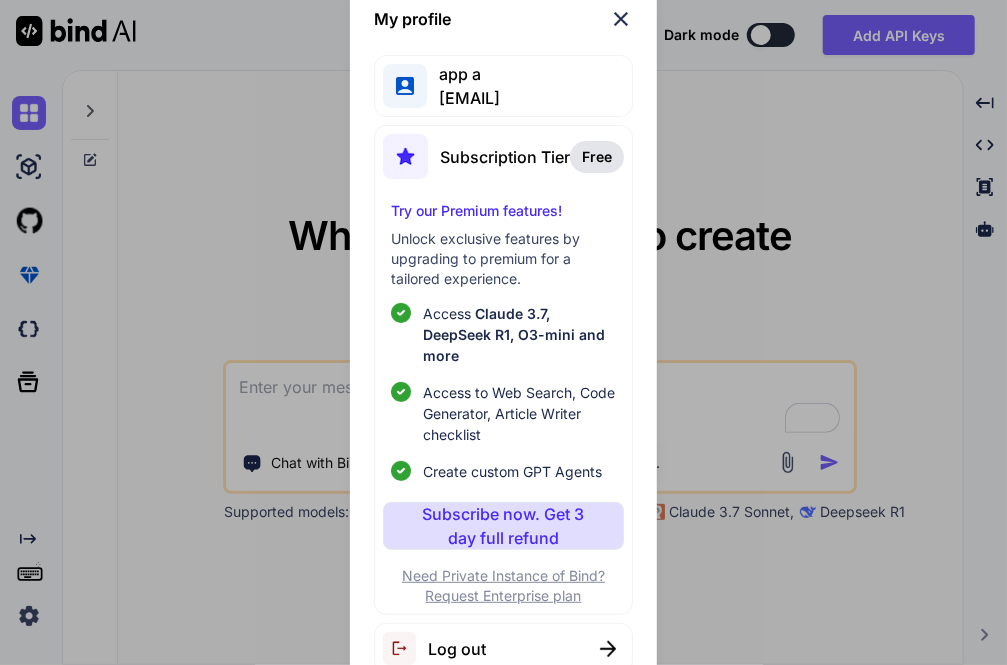scroll, scrollTop: 8, scrollLeft: 0, axis: vertical 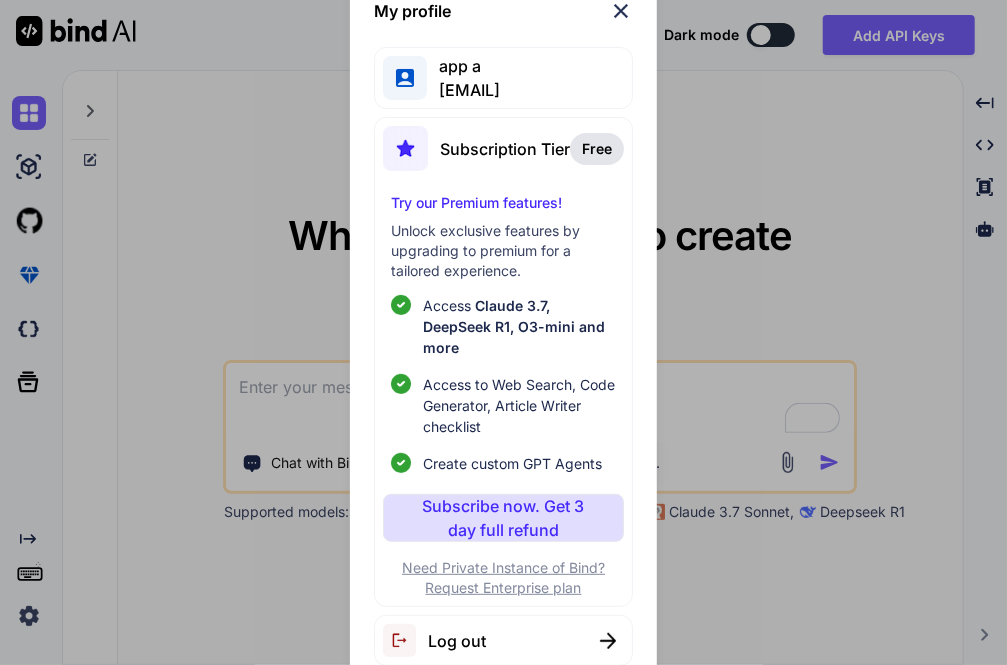 click on "Log out" at bounding box center (504, 640) 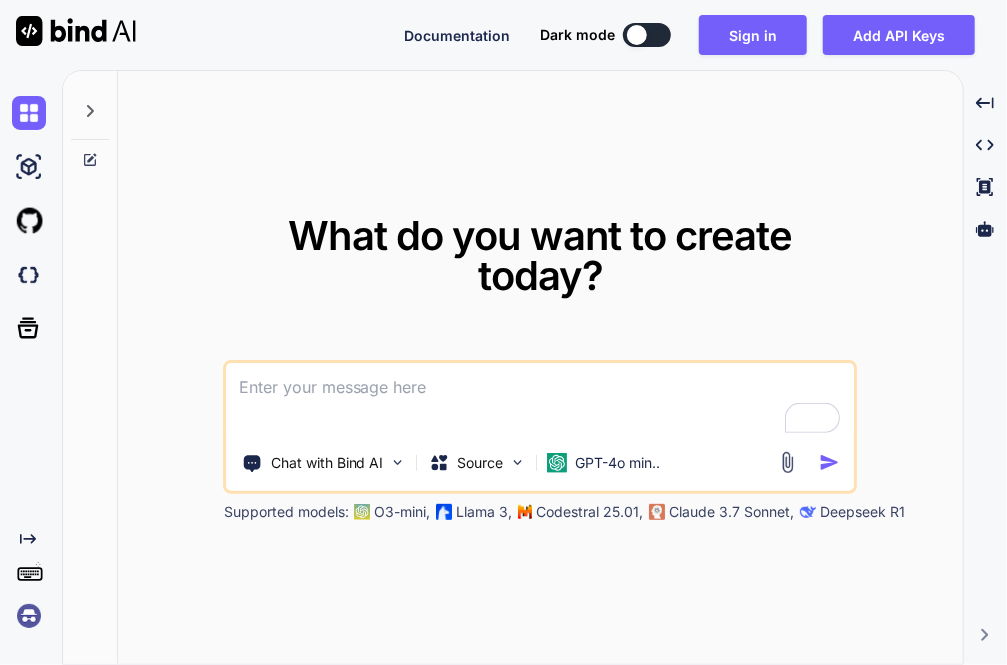 click at bounding box center [29, 616] 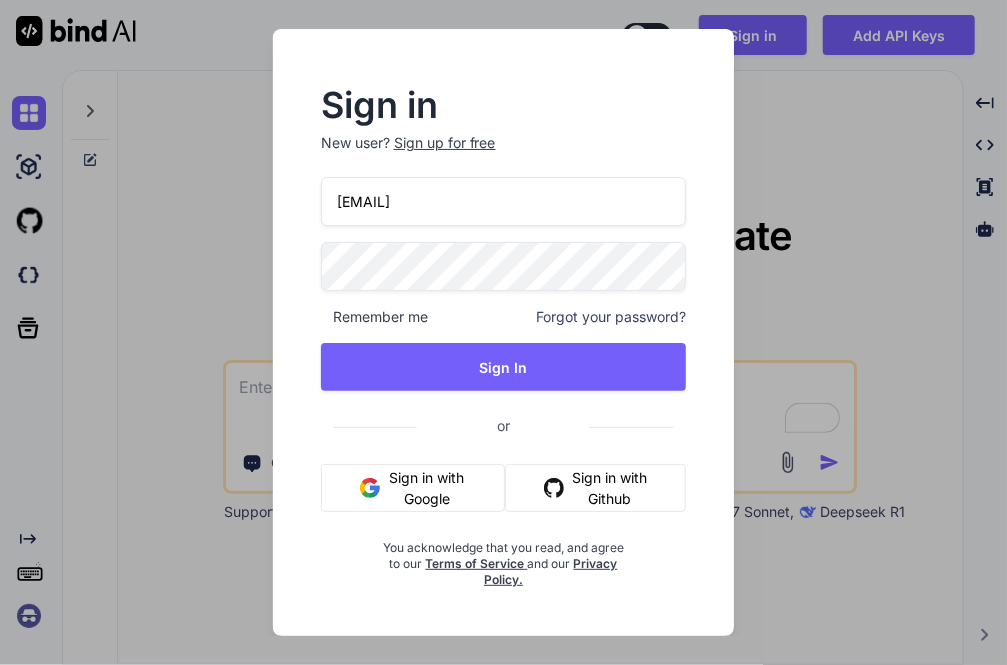 click on "appsumo_7@yopmail.com" at bounding box center (504, 201) 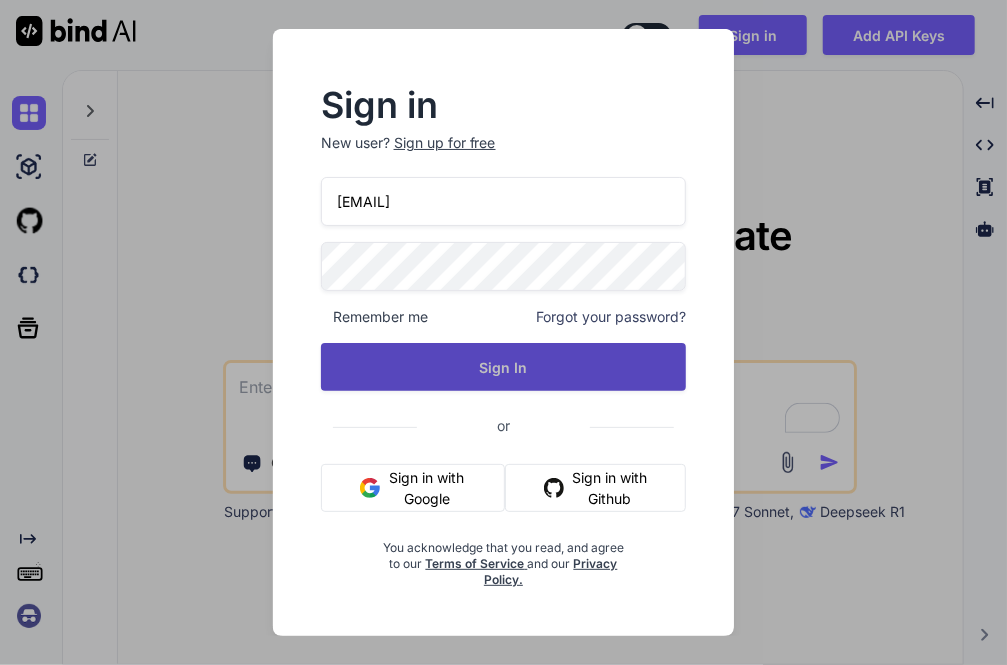 type on "appsumo_11@yopmail.com" 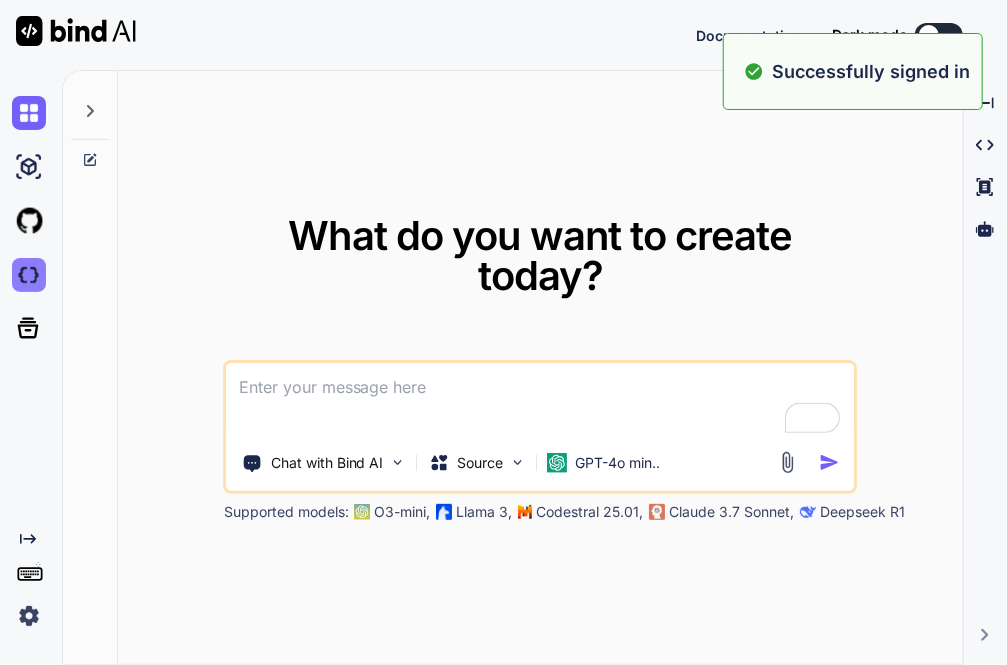 click at bounding box center (29, 275) 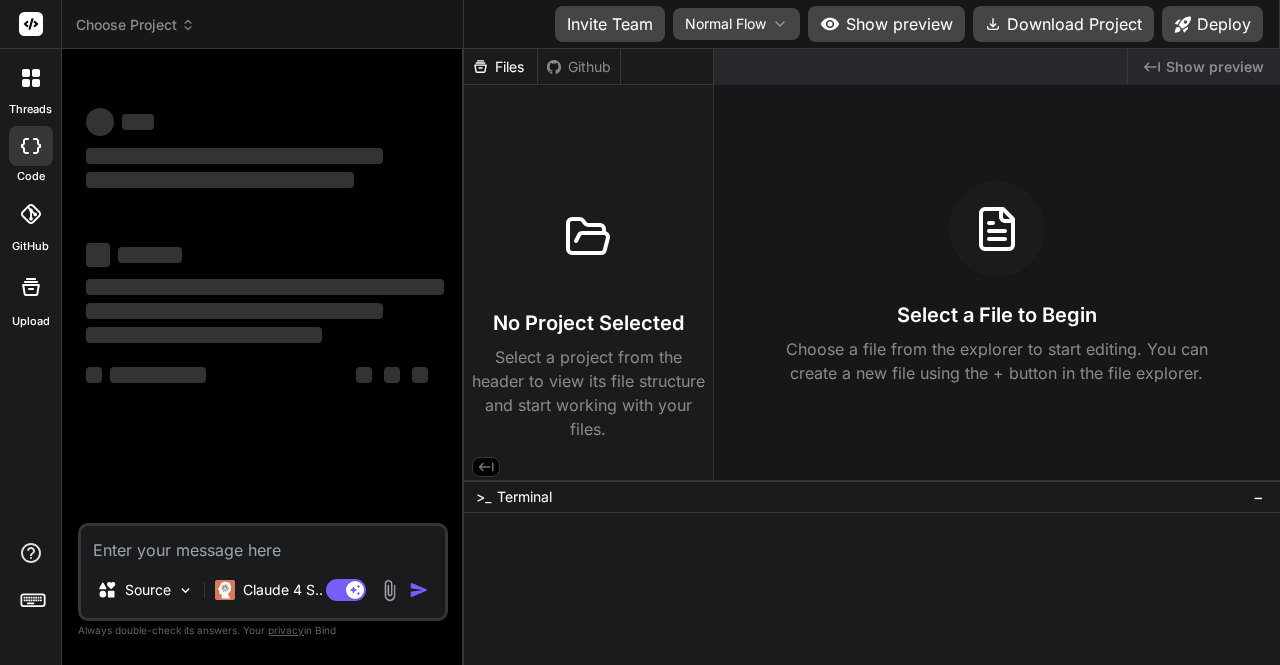scroll, scrollTop: 0, scrollLeft: 0, axis: both 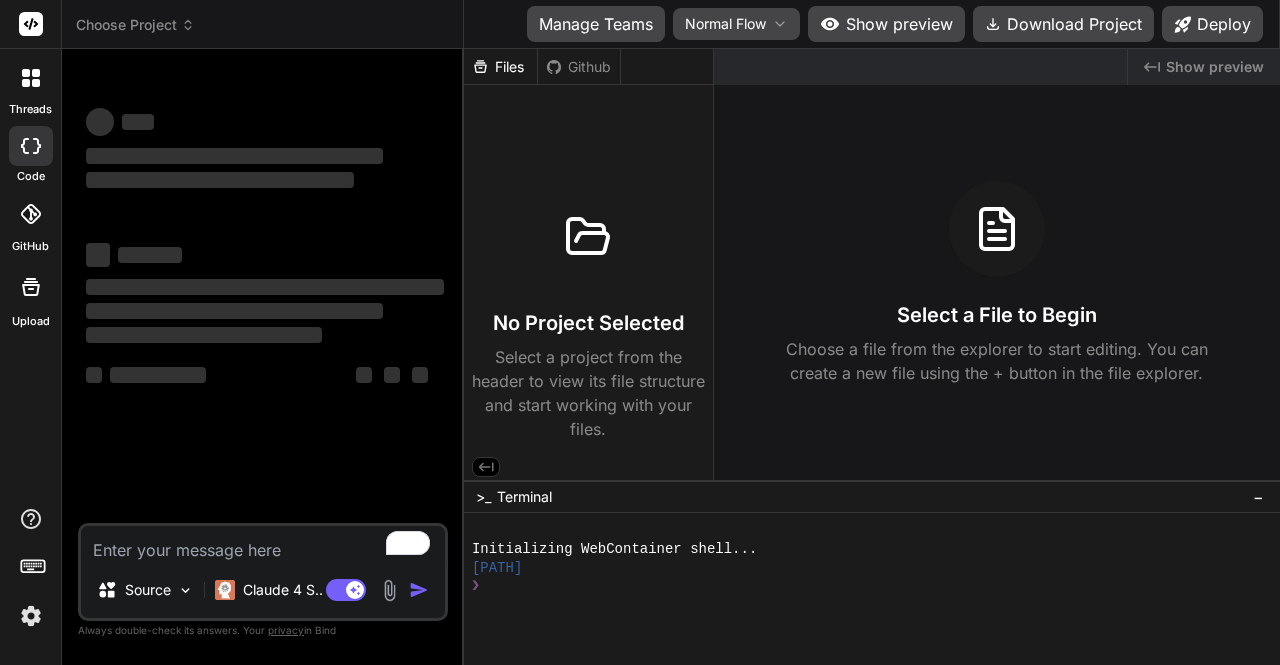 type on "x" 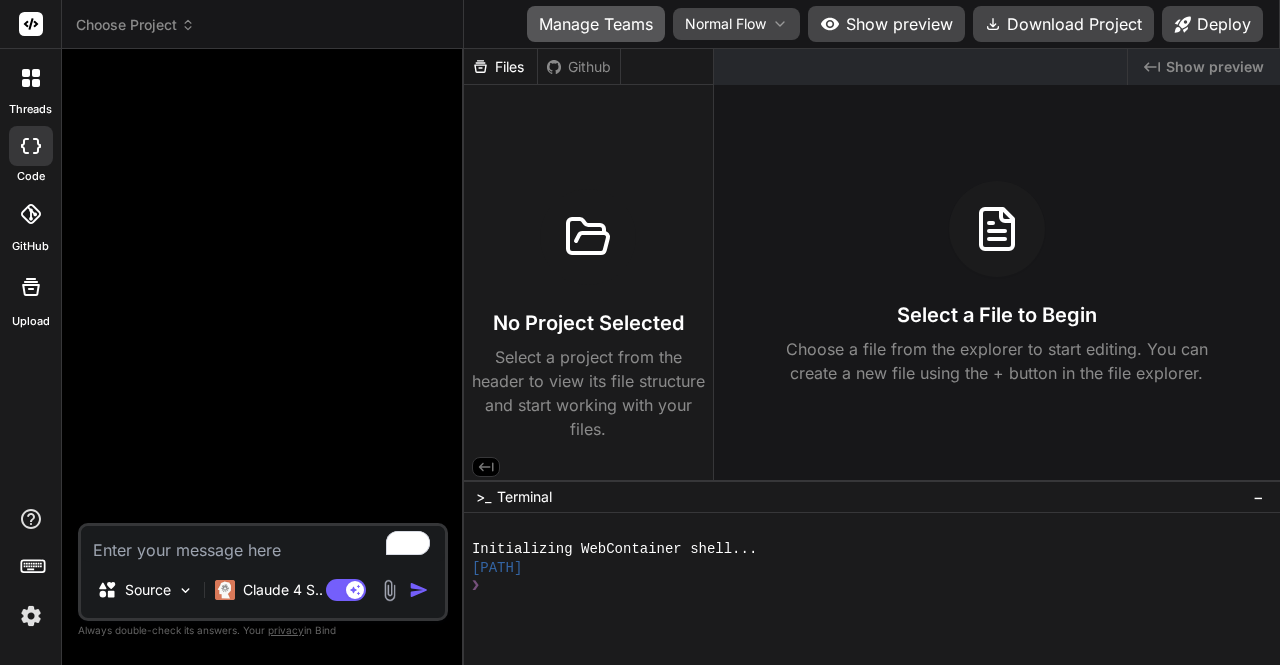 click on "Manage Teams" at bounding box center (596, 24) 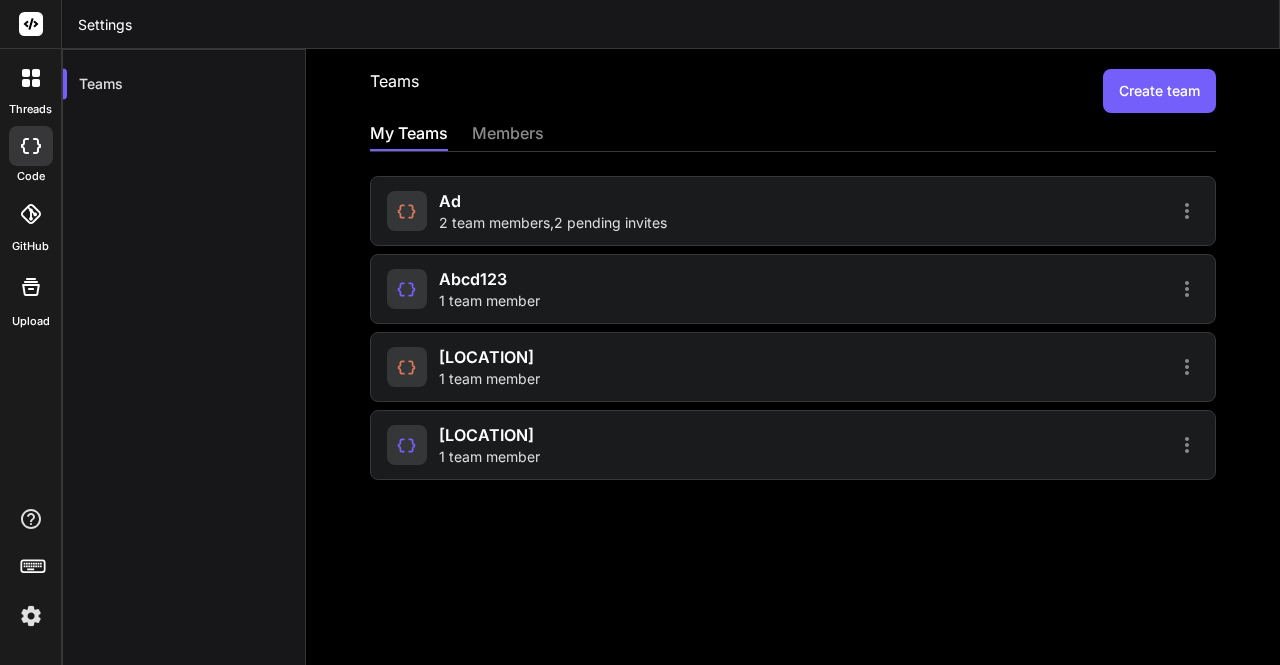 click on "2 team members ,  2 pending invites" at bounding box center [553, 223] 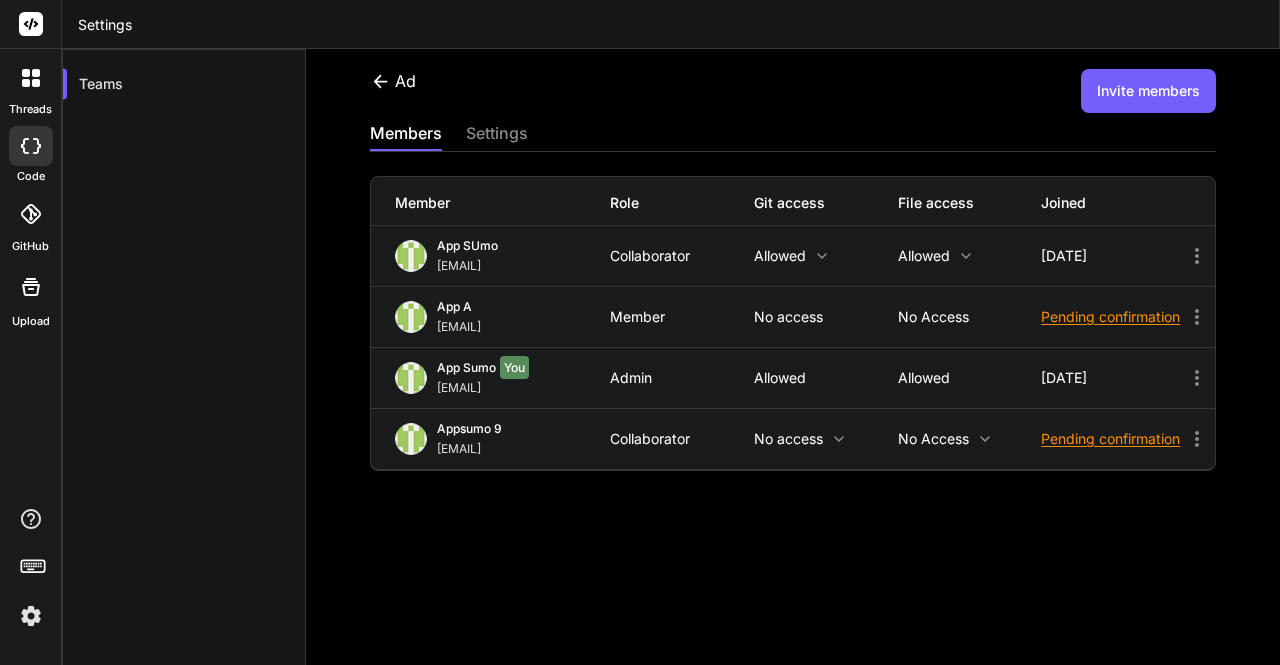 click on "Invite members" at bounding box center (1148, 91) 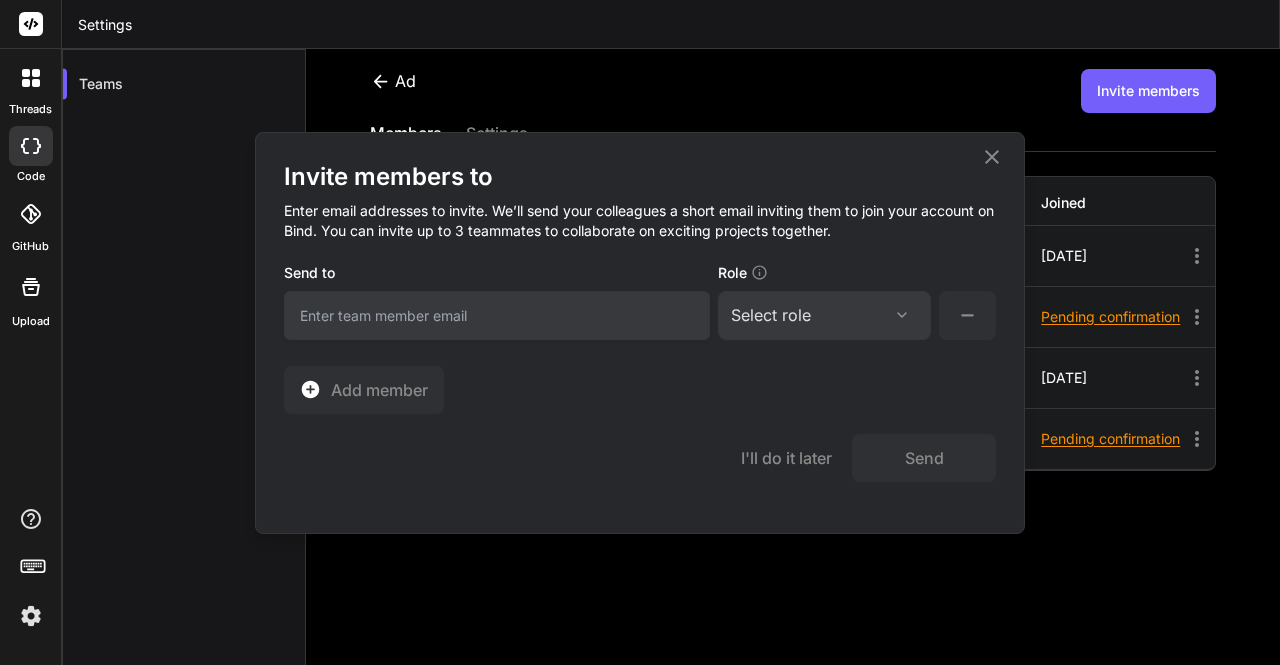 click on "Select role" at bounding box center [771, 315] 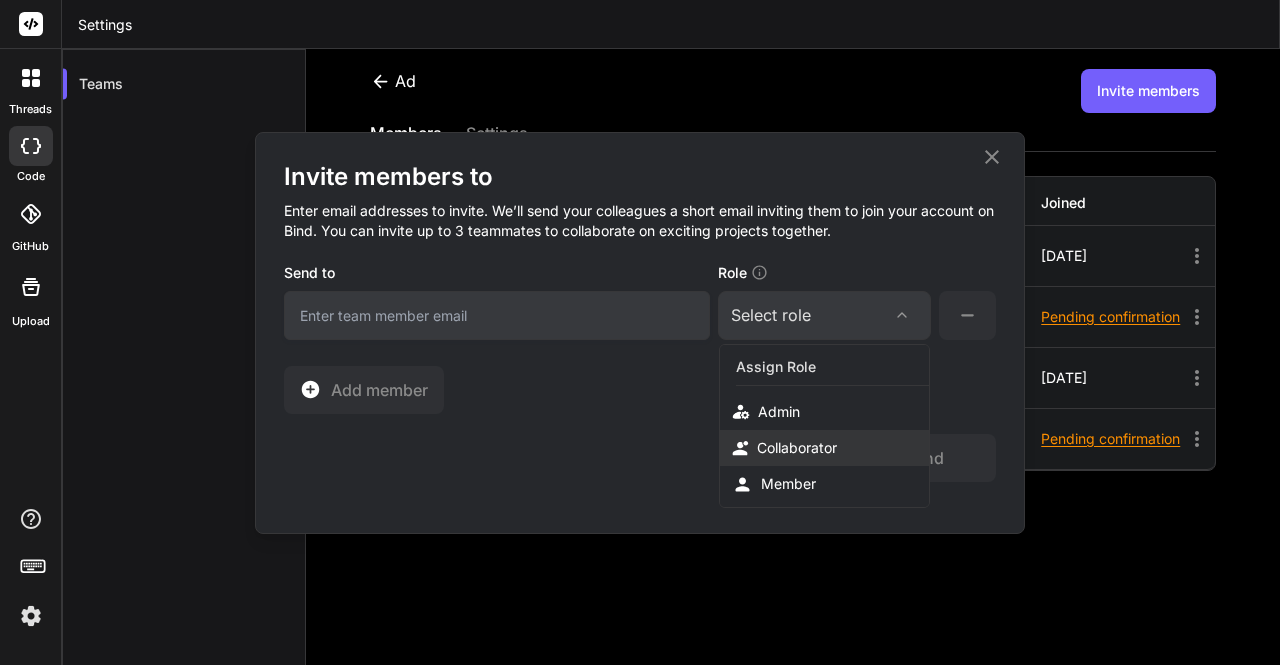 click on "Collaborator" at bounding box center (824, 448) 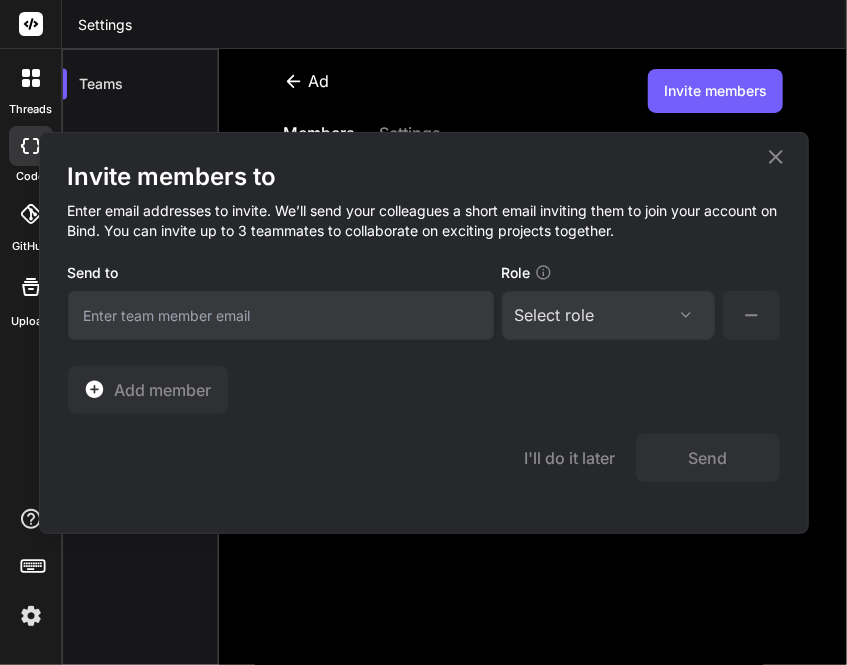click 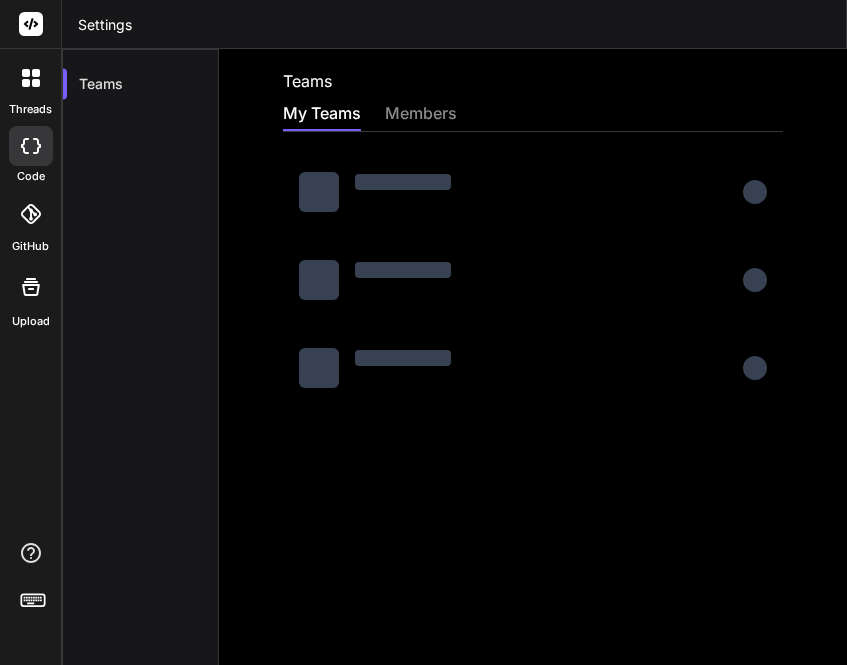 scroll, scrollTop: 0, scrollLeft: 0, axis: both 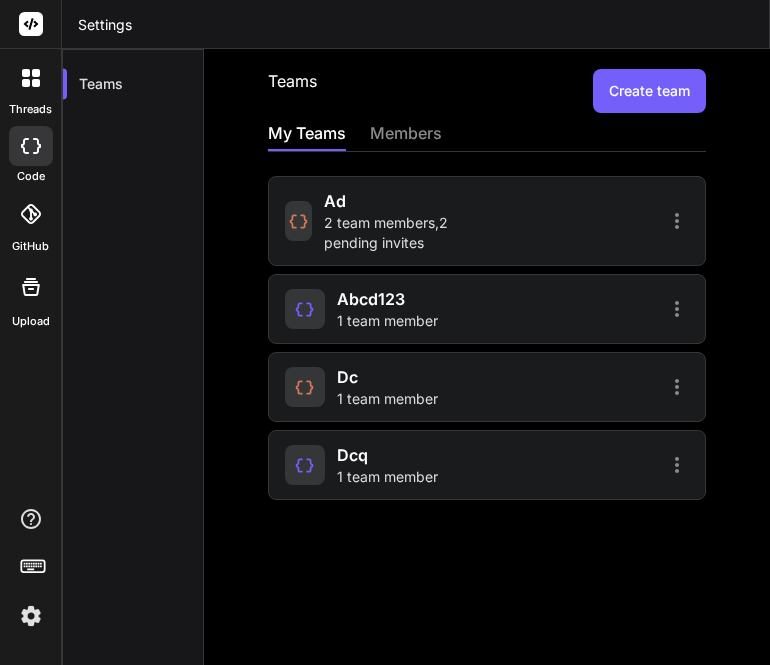 click on "2 team members ,  2 pending invites" at bounding box center (402, 233) 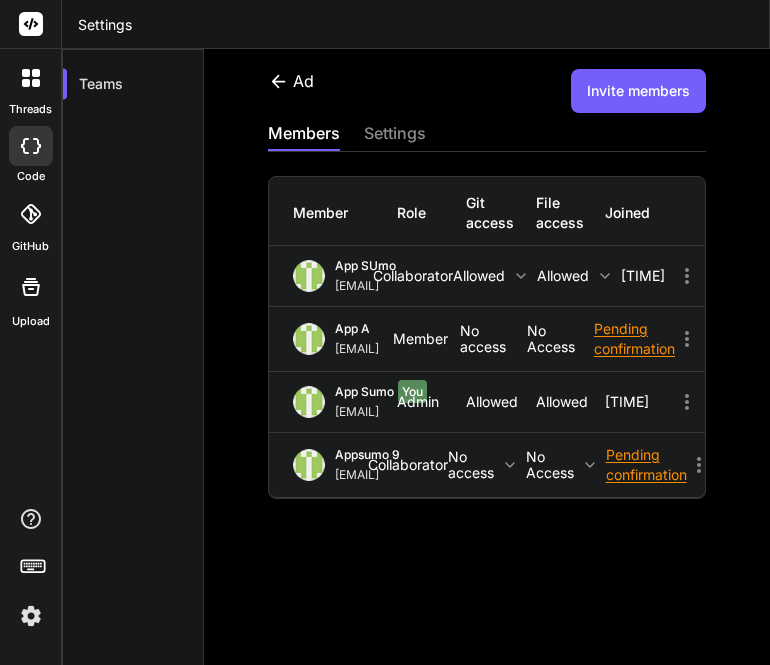 click on "Invite members" at bounding box center (638, 91) 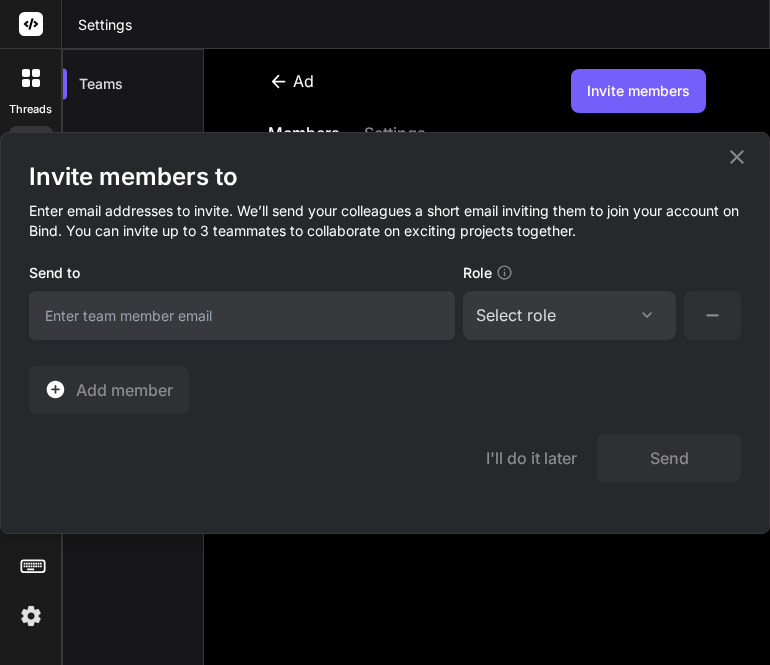 click on "Select role" at bounding box center [516, 315] 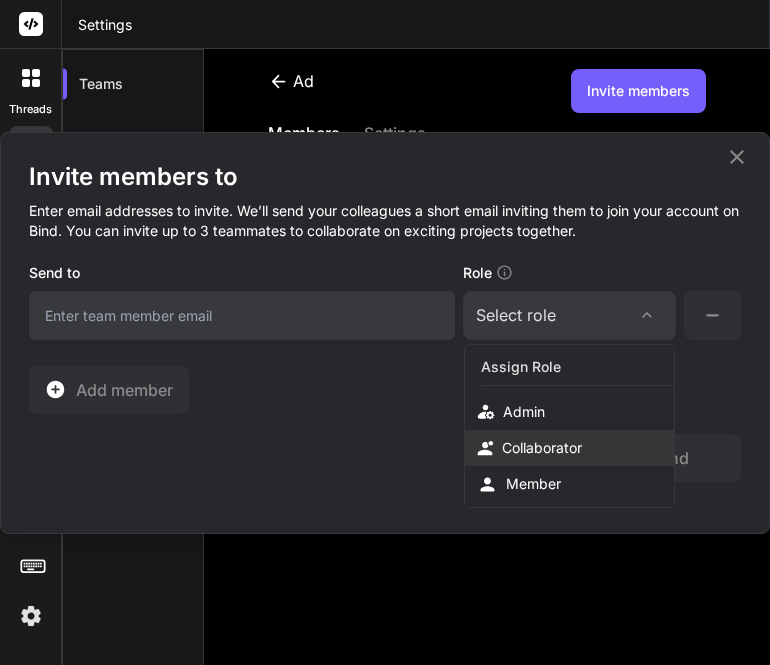 click on "Collaborator" at bounding box center (542, 448) 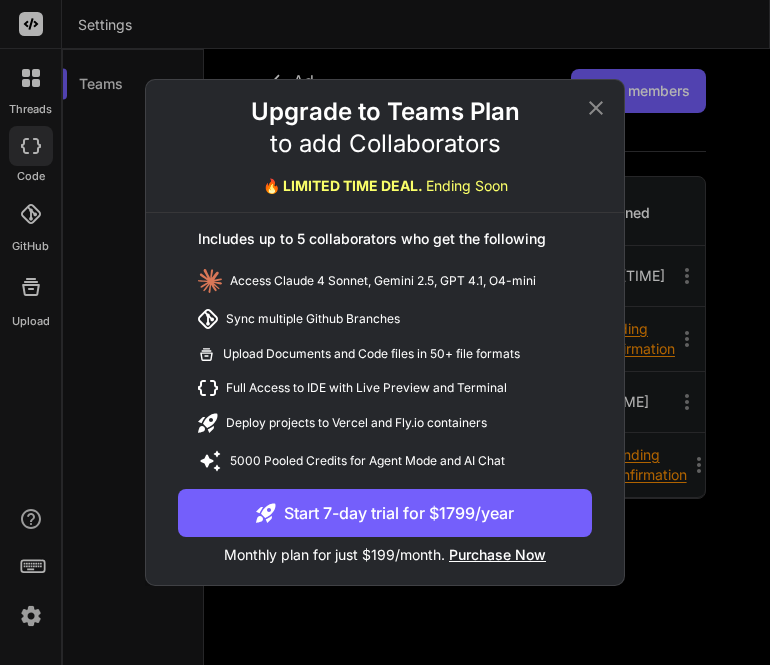click on "Purchase Now" at bounding box center (497, 554) 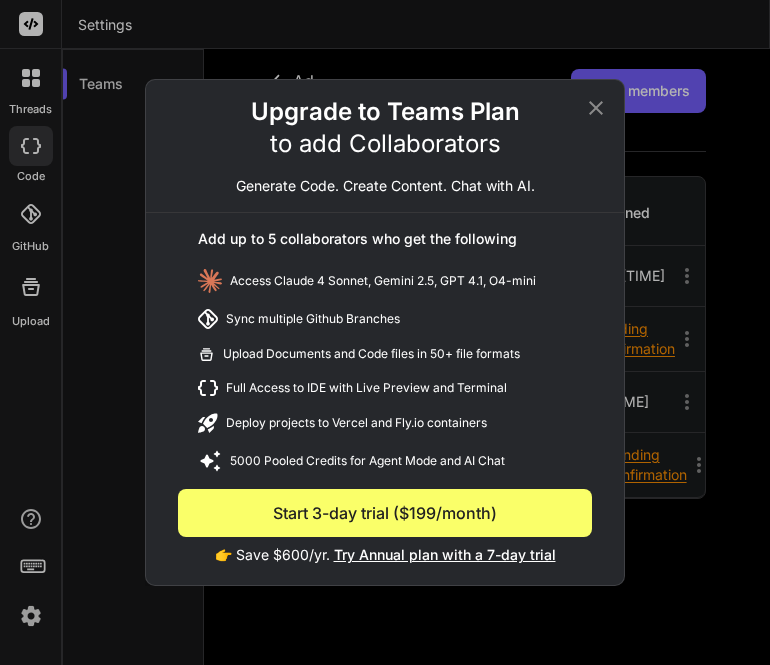 click on "Try Annual plan with a 7-day trial" at bounding box center (445, 554) 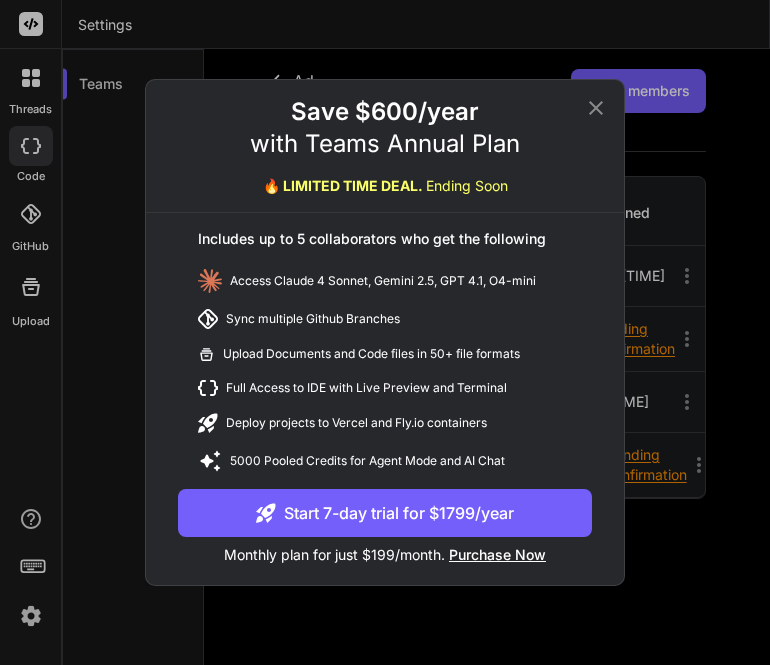 click 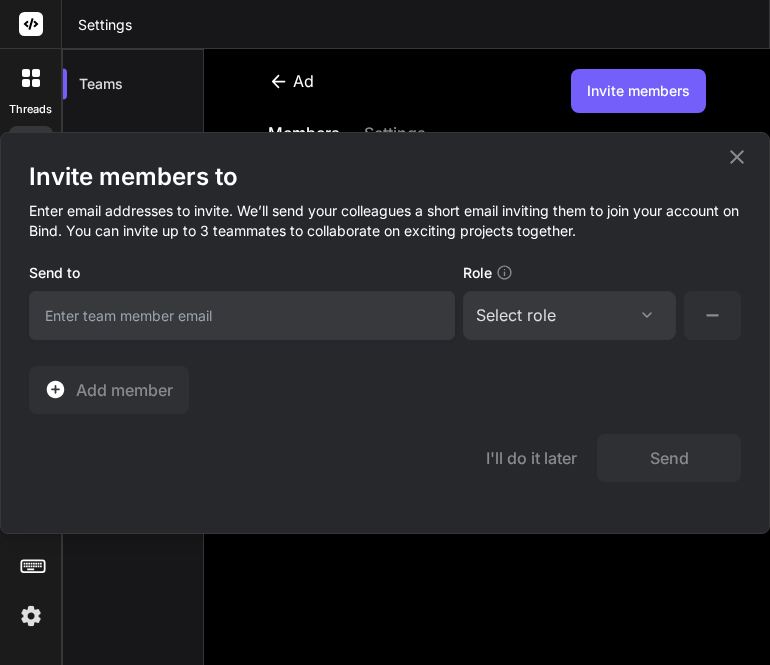 click on "Select role" at bounding box center [569, 315] 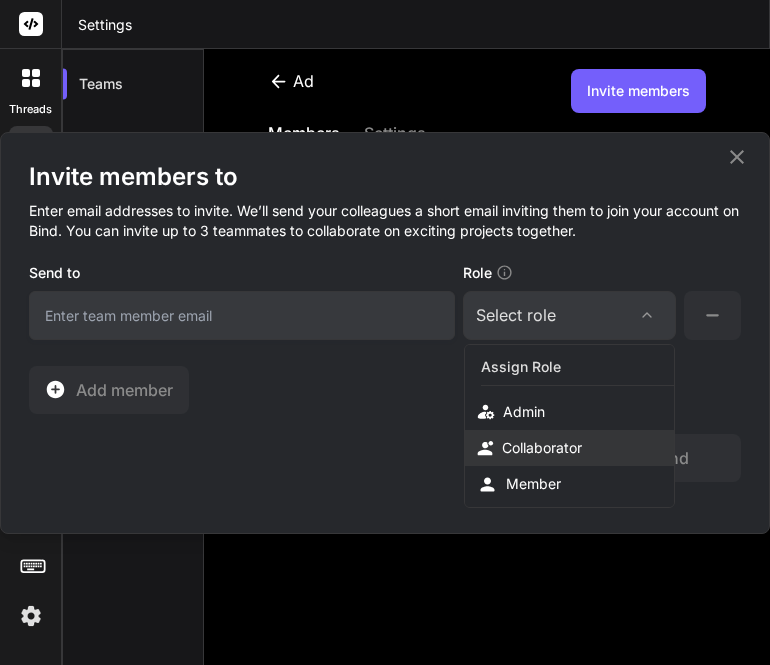 click on "Collaborator" at bounding box center (542, 448) 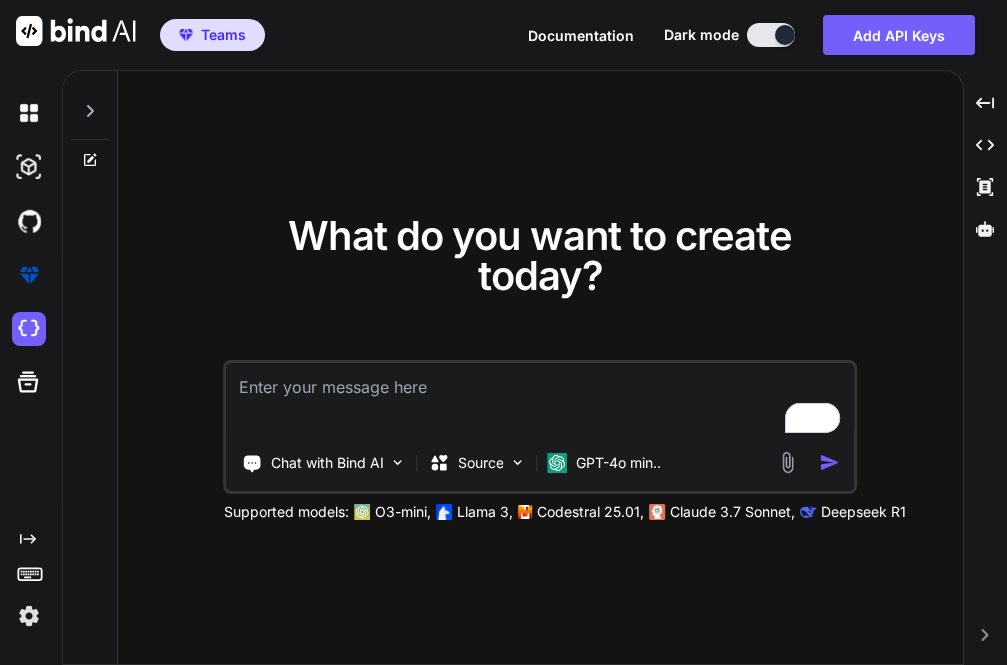 scroll, scrollTop: 0, scrollLeft: 0, axis: both 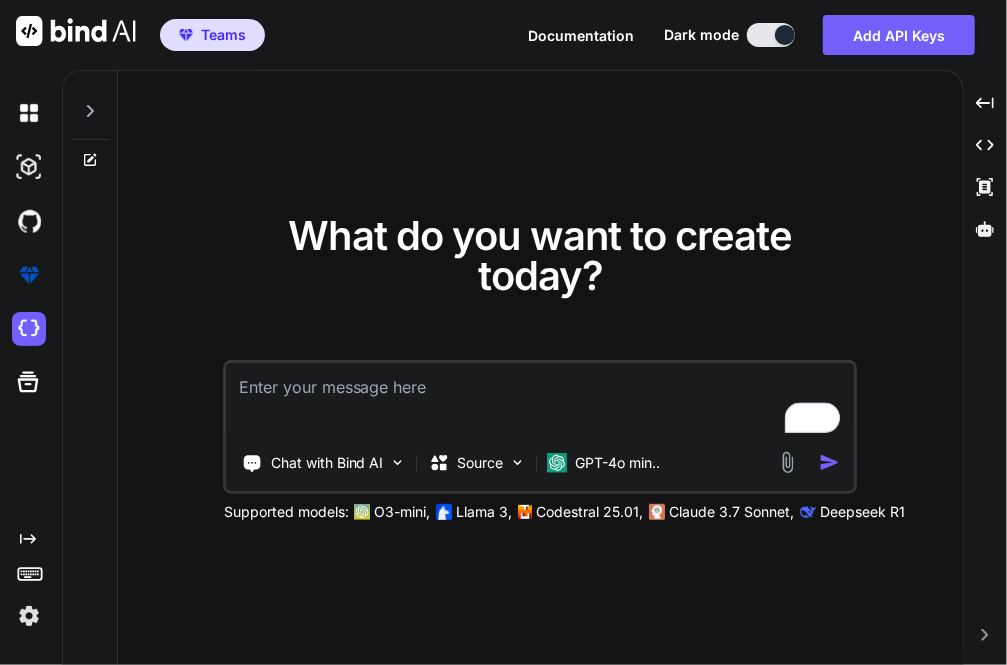 click at bounding box center [29, 616] 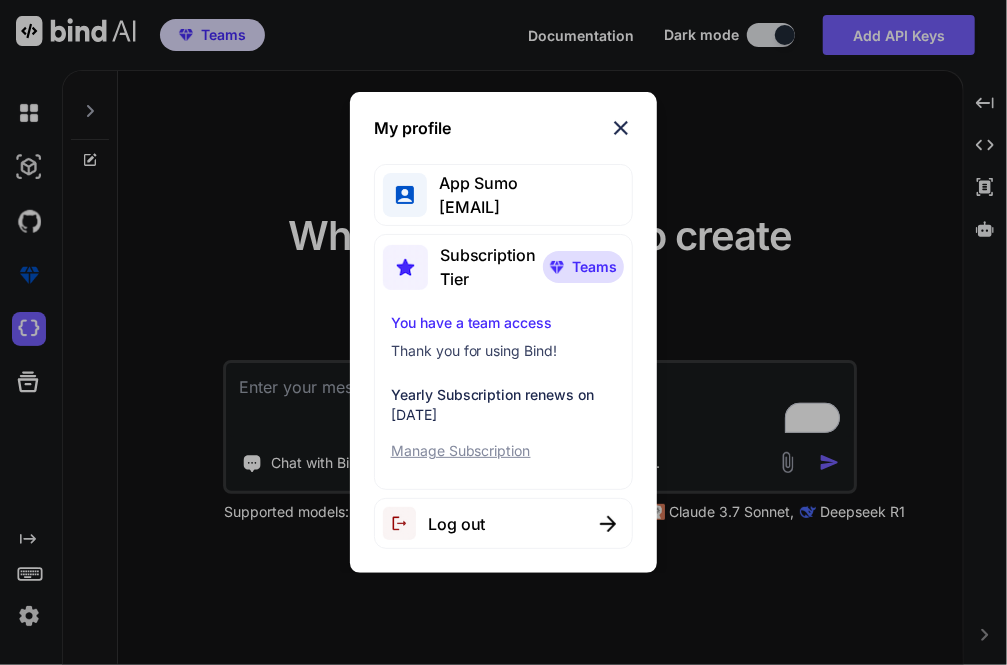 click on "Log out" at bounding box center [504, 523] 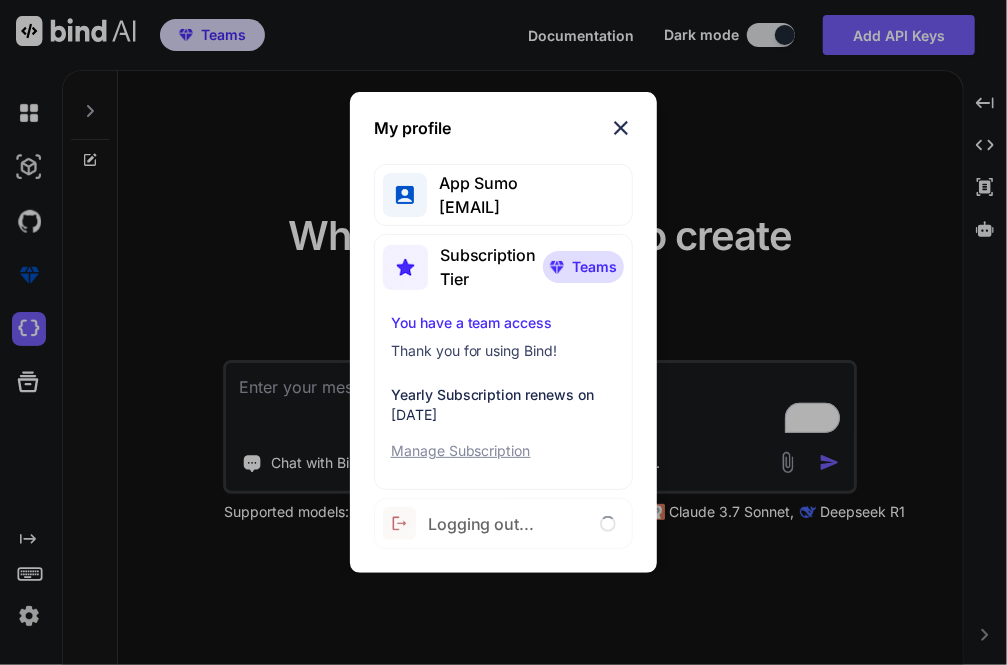 type on "x" 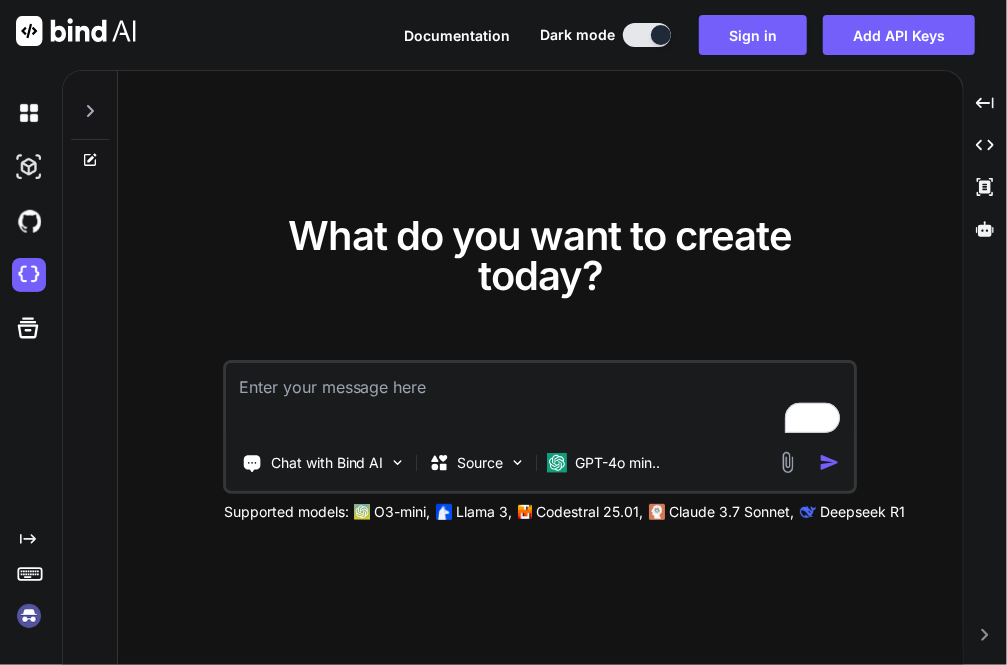 click at bounding box center (29, 616) 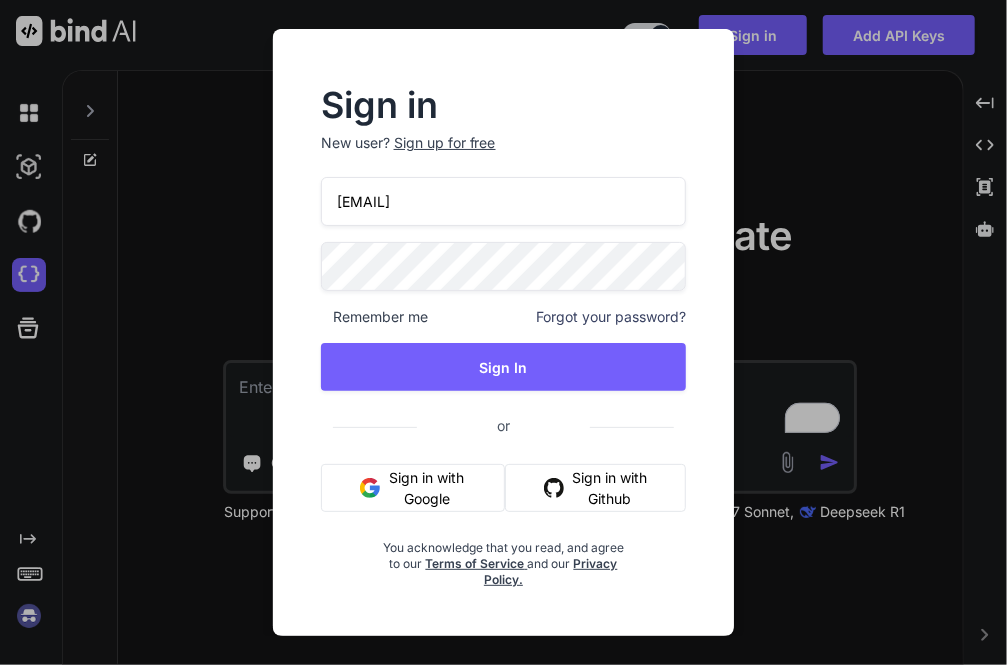 drag, startPoint x: 530, startPoint y: 208, endPoint x: 262, endPoint y: 209, distance: 268.00186 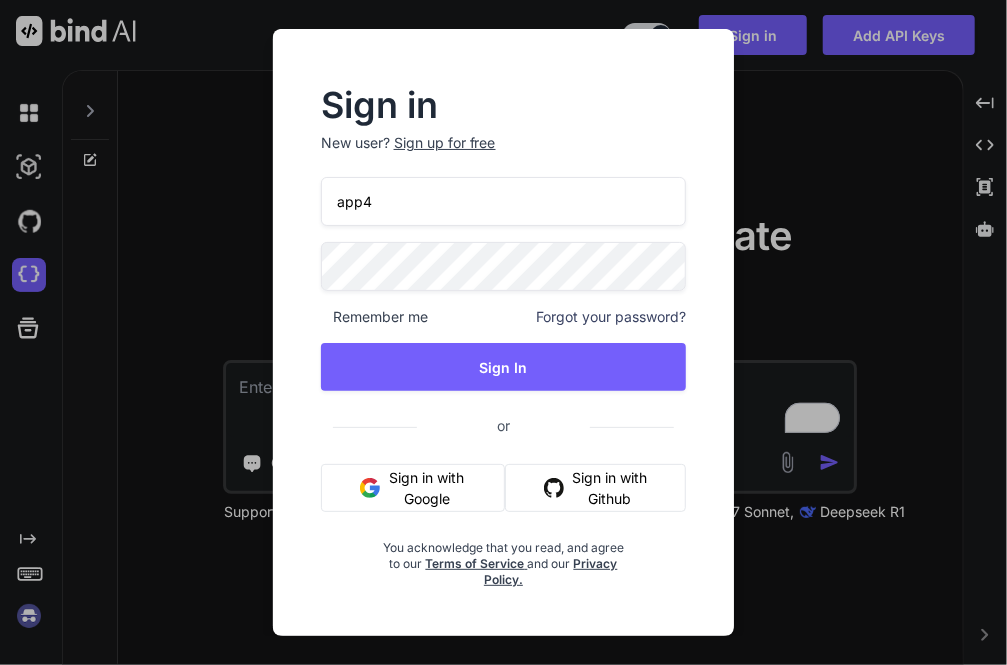 type on "app4@yopmail.com" 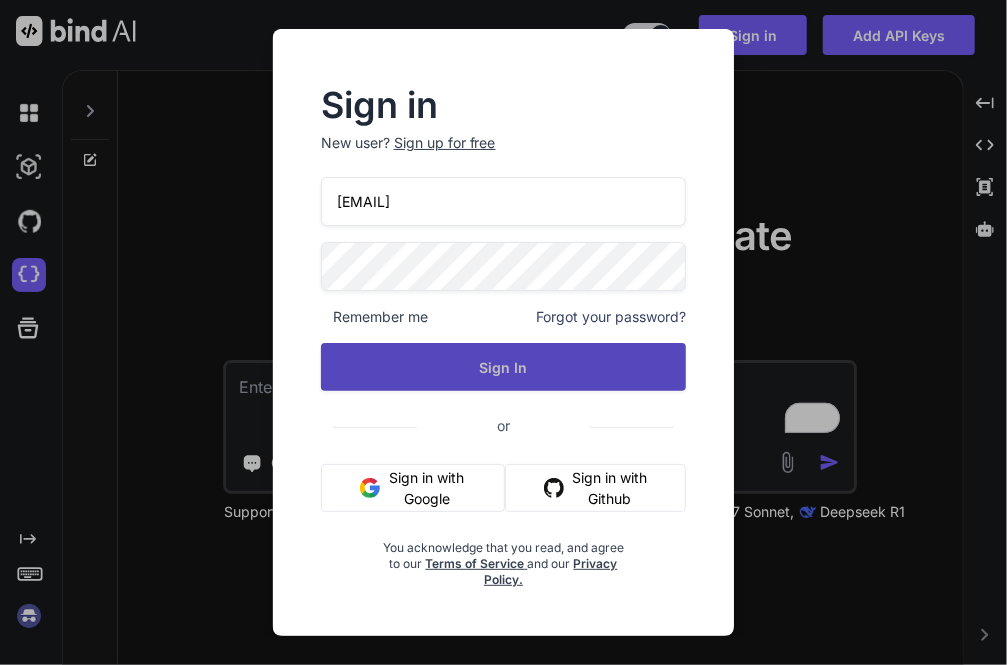 click on "Sign In" at bounding box center (504, 367) 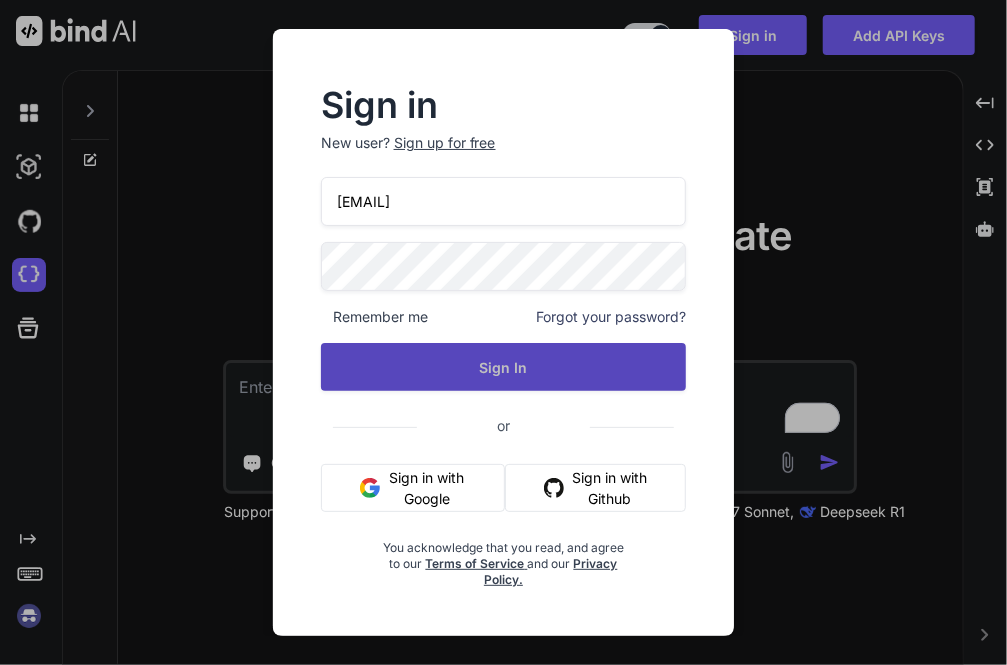 click on "Sign In" at bounding box center [504, 367] 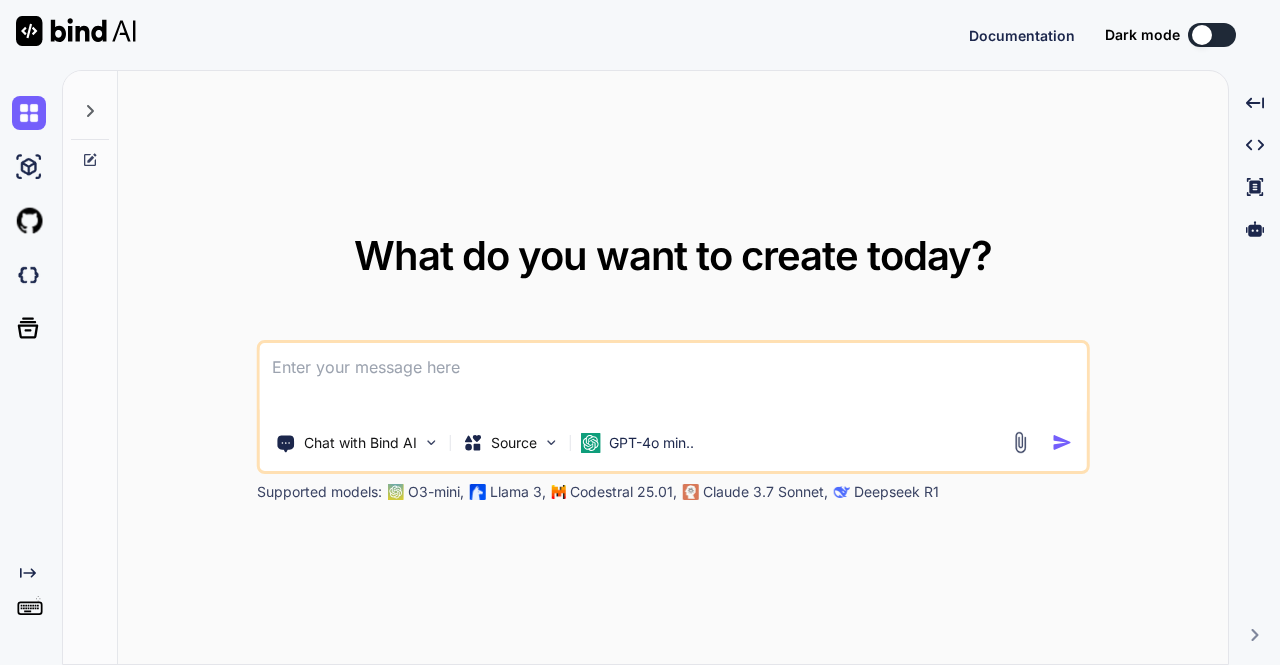 scroll, scrollTop: 0, scrollLeft: 0, axis: both 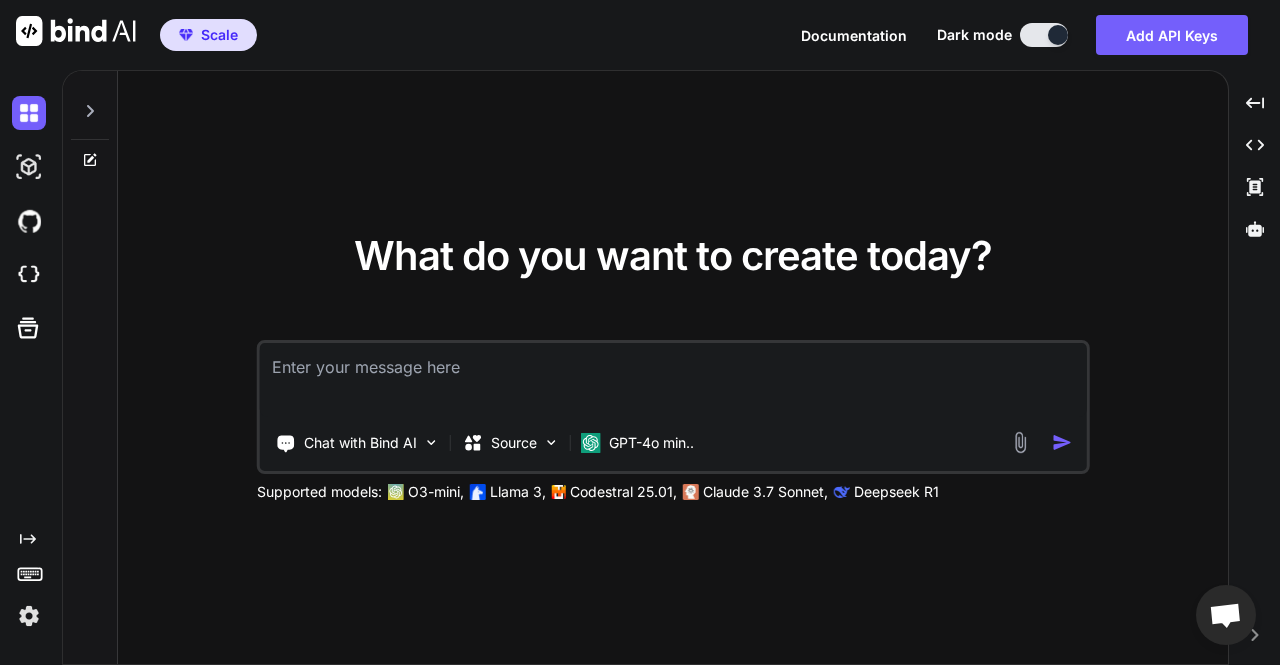 click at bounding box center [29, 616] 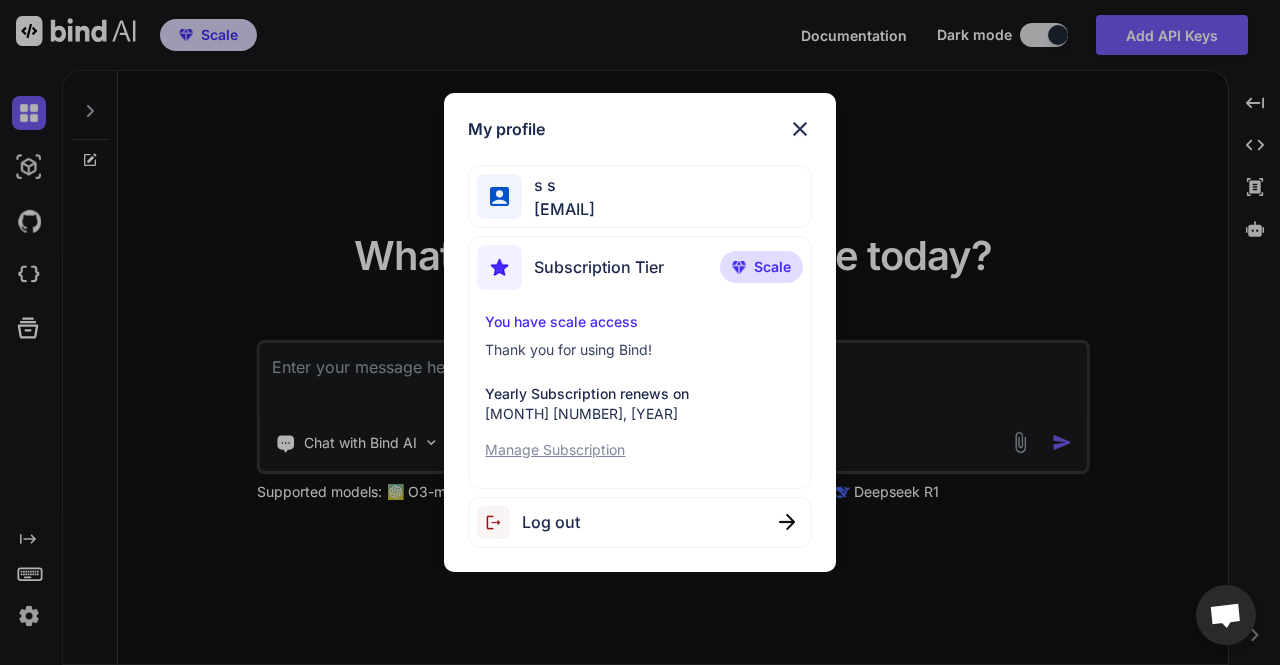 click on "Log out" at bounding box center (639, 522) 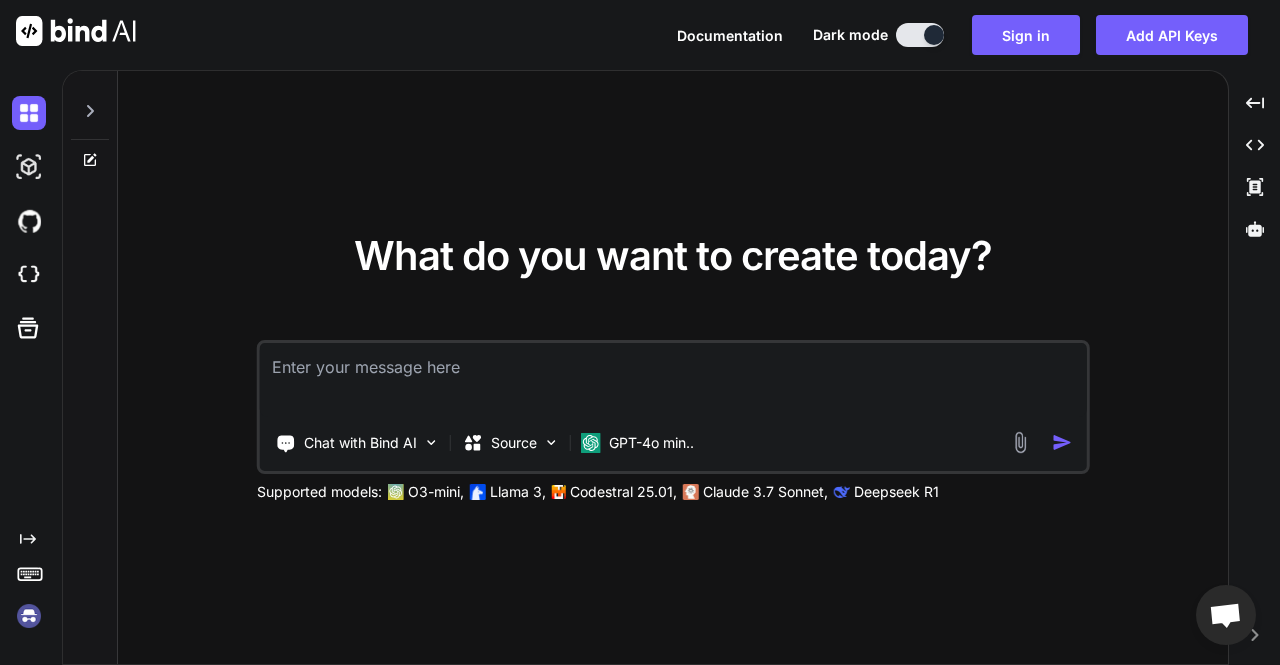 click at bounding box center [29, 616] 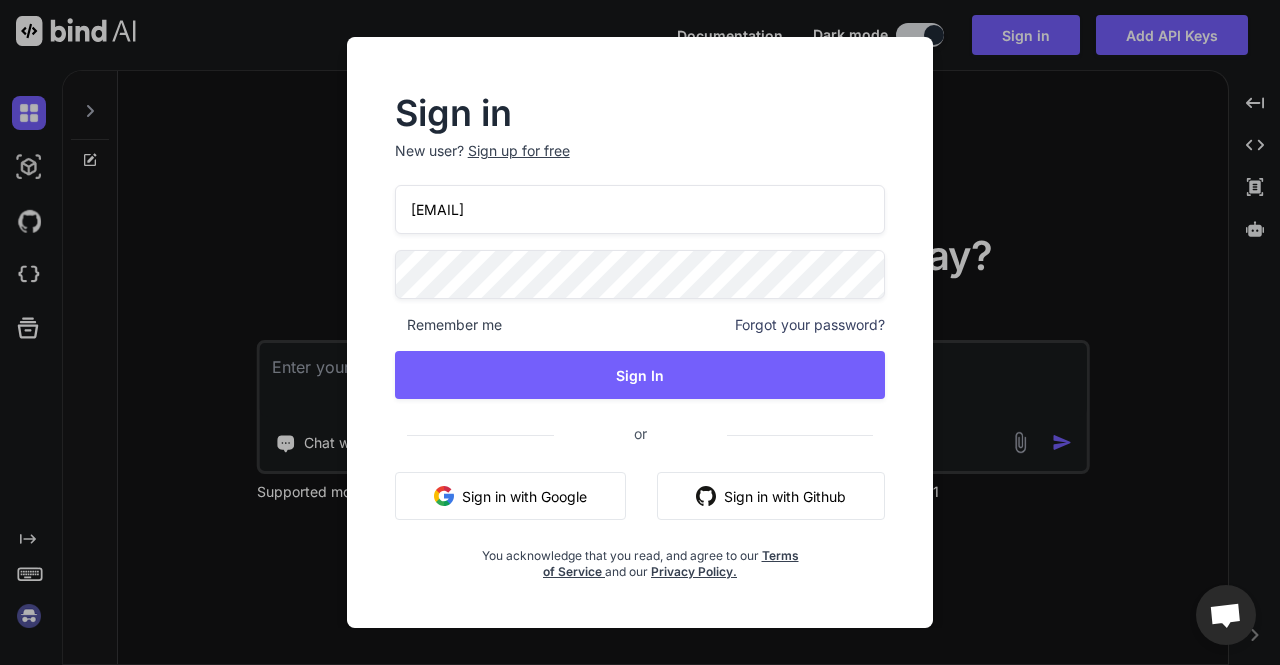 click on "Sign in with Google" at bounding box center (510, 496) 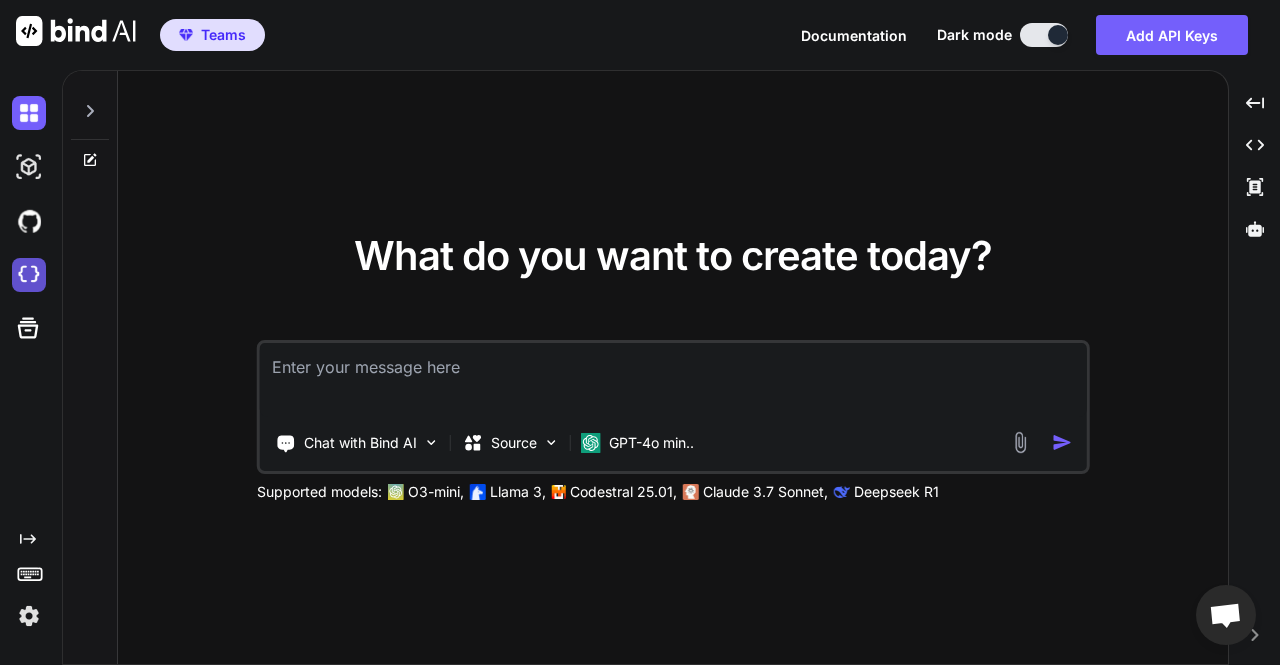 click at bounding box center (29, 275) 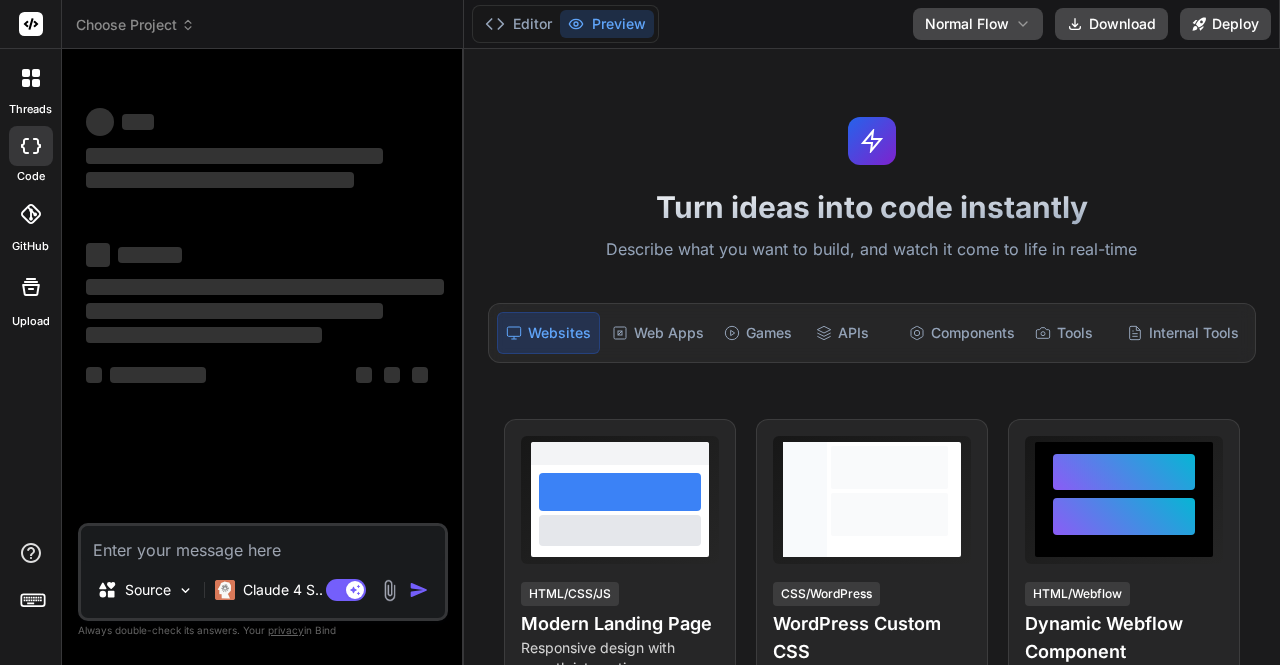 scroll, scrollTop: 0, scrollLeft: 0, axis: both 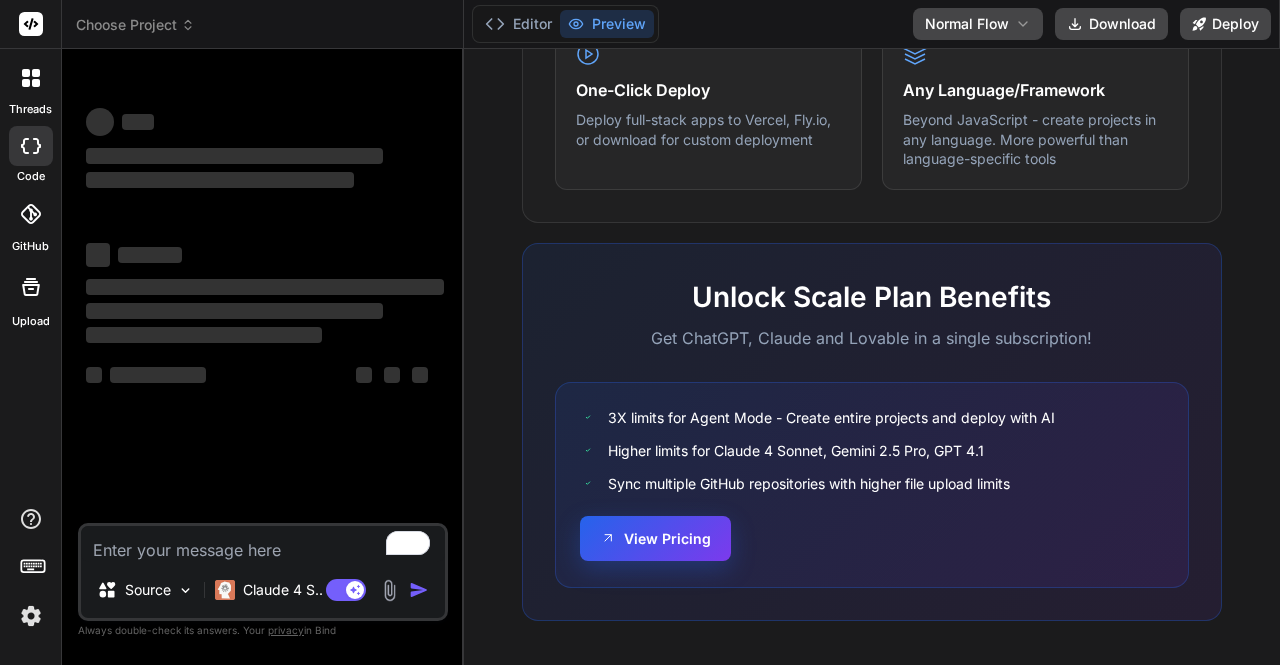 click on "View Pricing" at bounding box center (655, 538) 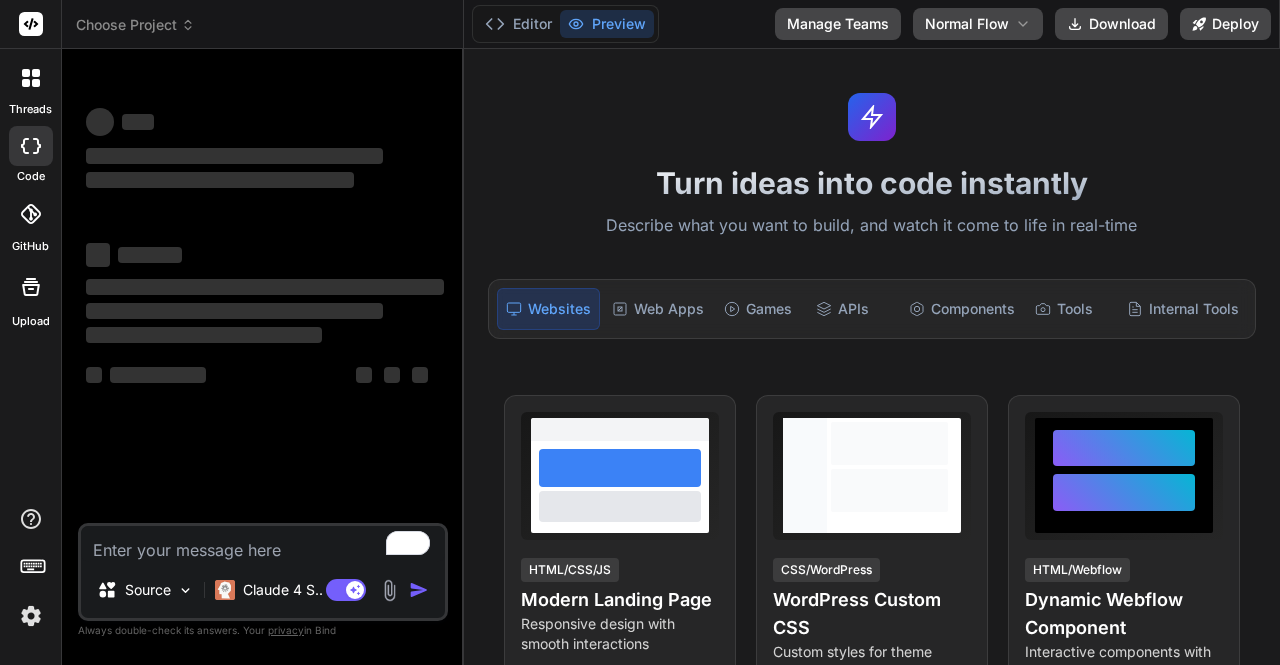 scroll, scrollTop: 0, scrollLeft: 0, axis: both 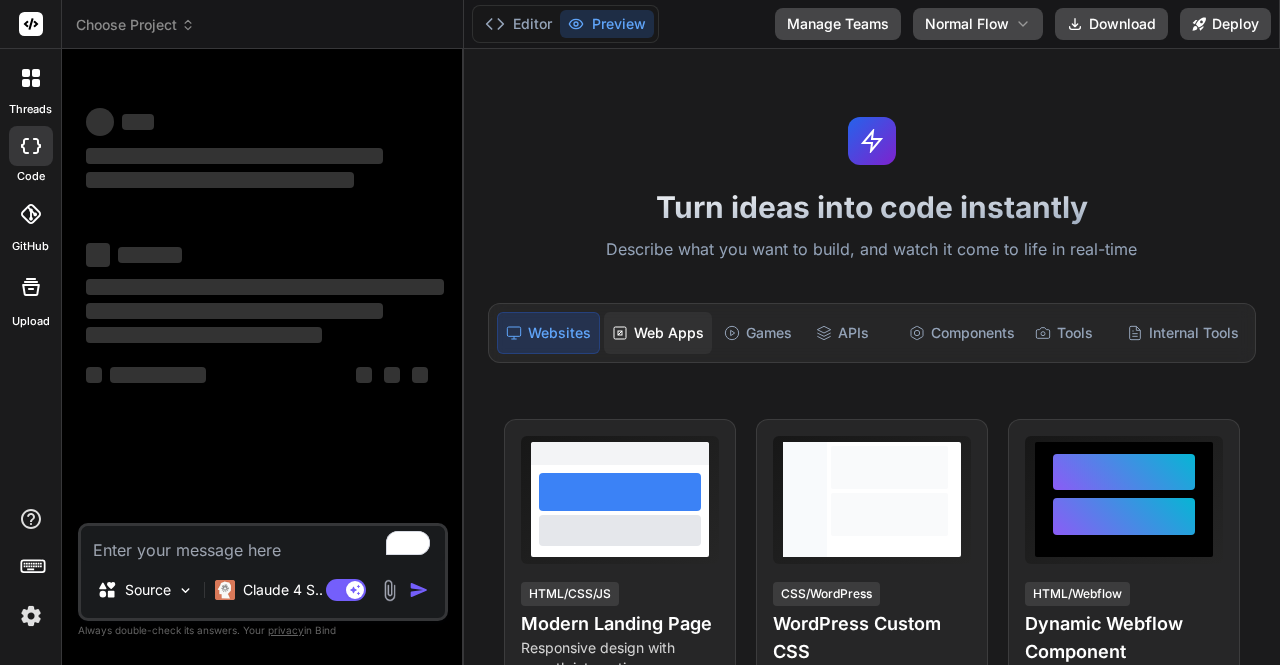 click on "Web Apps" at bounding box center (658, 333) 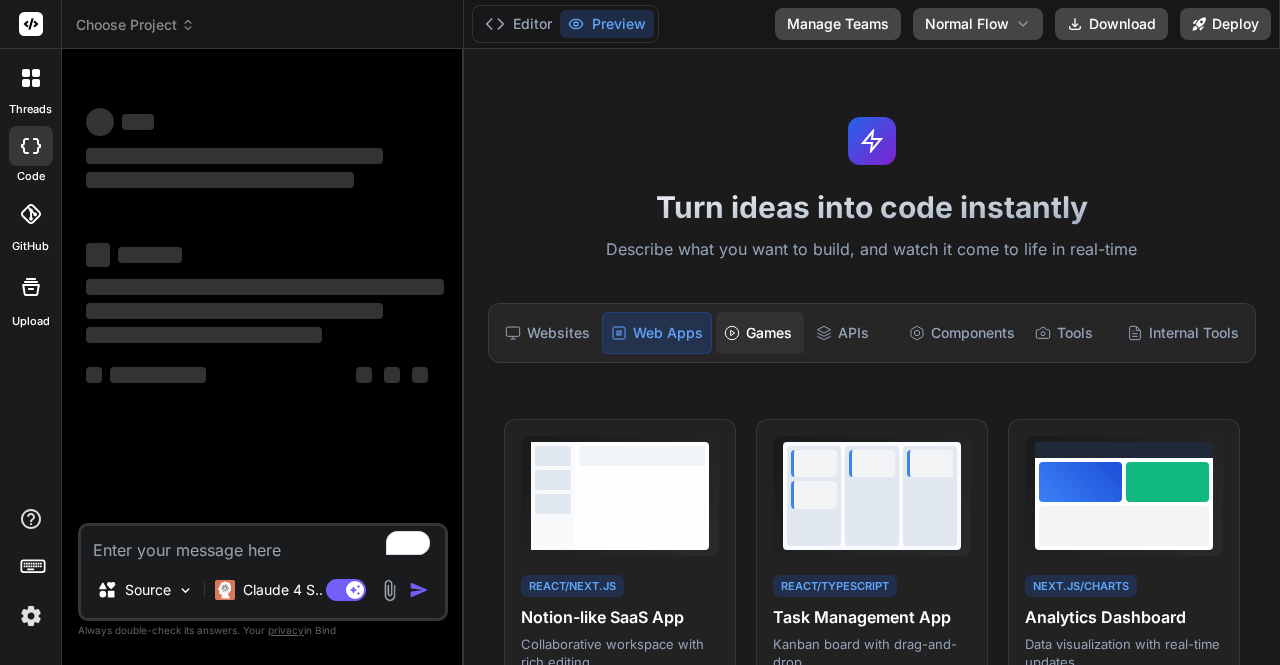 click on "Games" at bounding box center (760, 333) 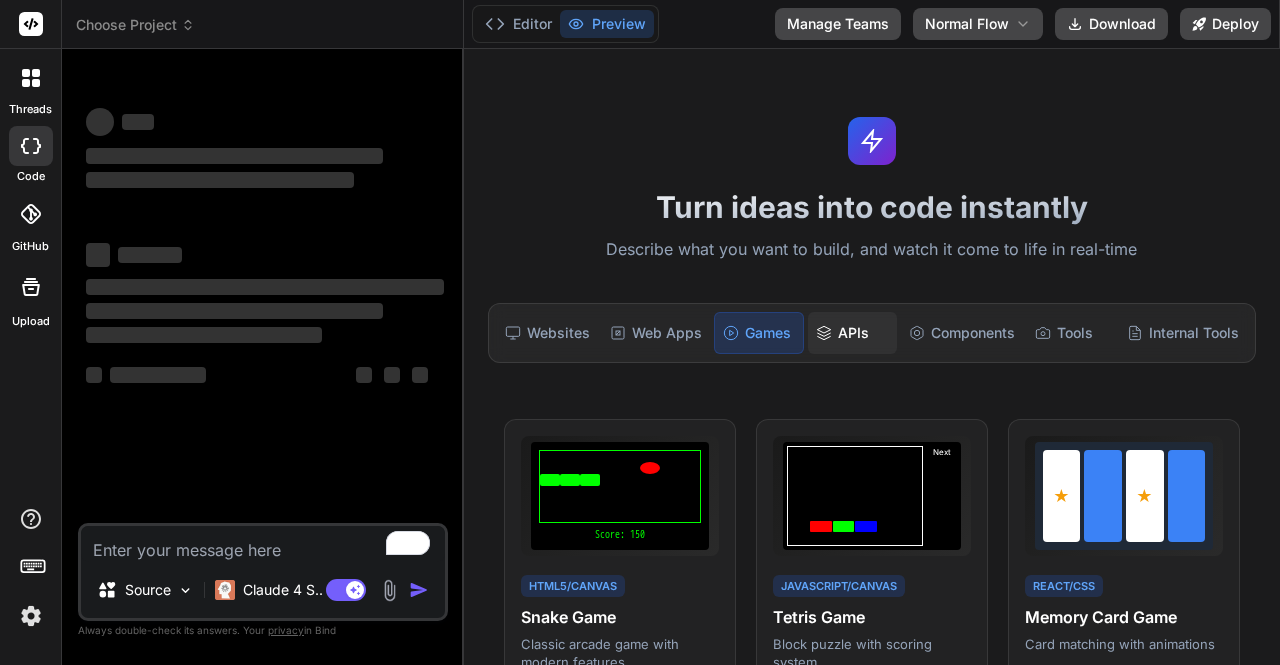 click on "APIs" at bounding box center (852, 333) 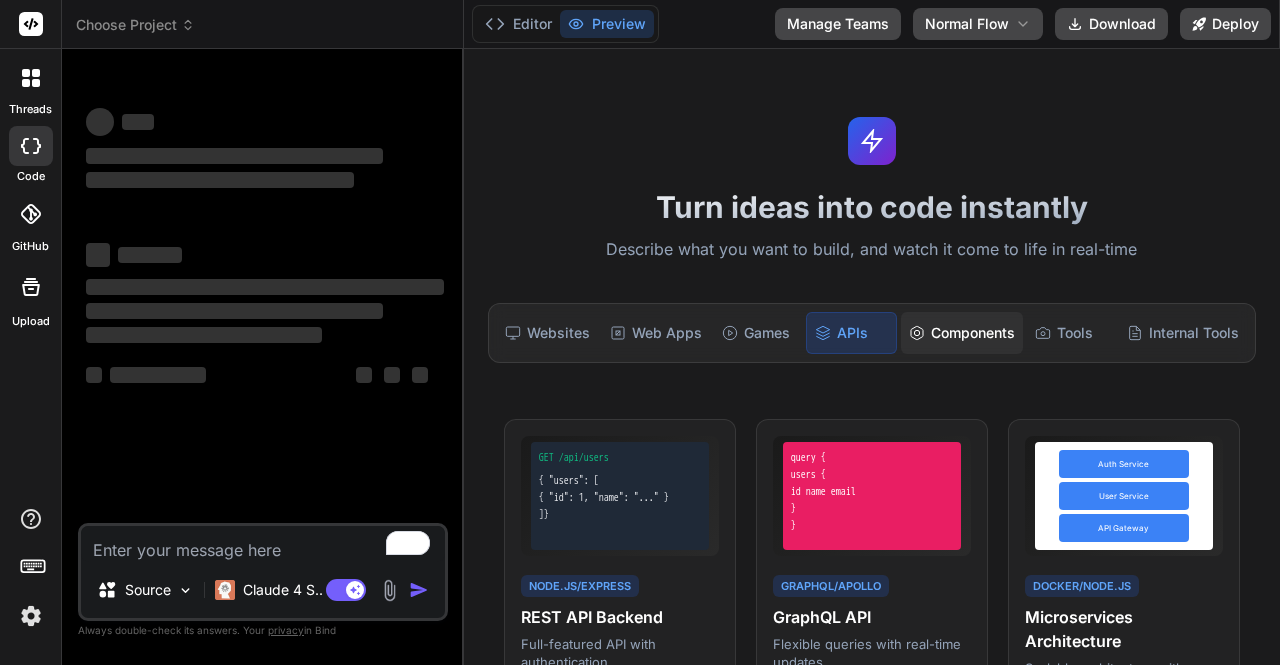 click on "Components" at bounding box center (962, 333) 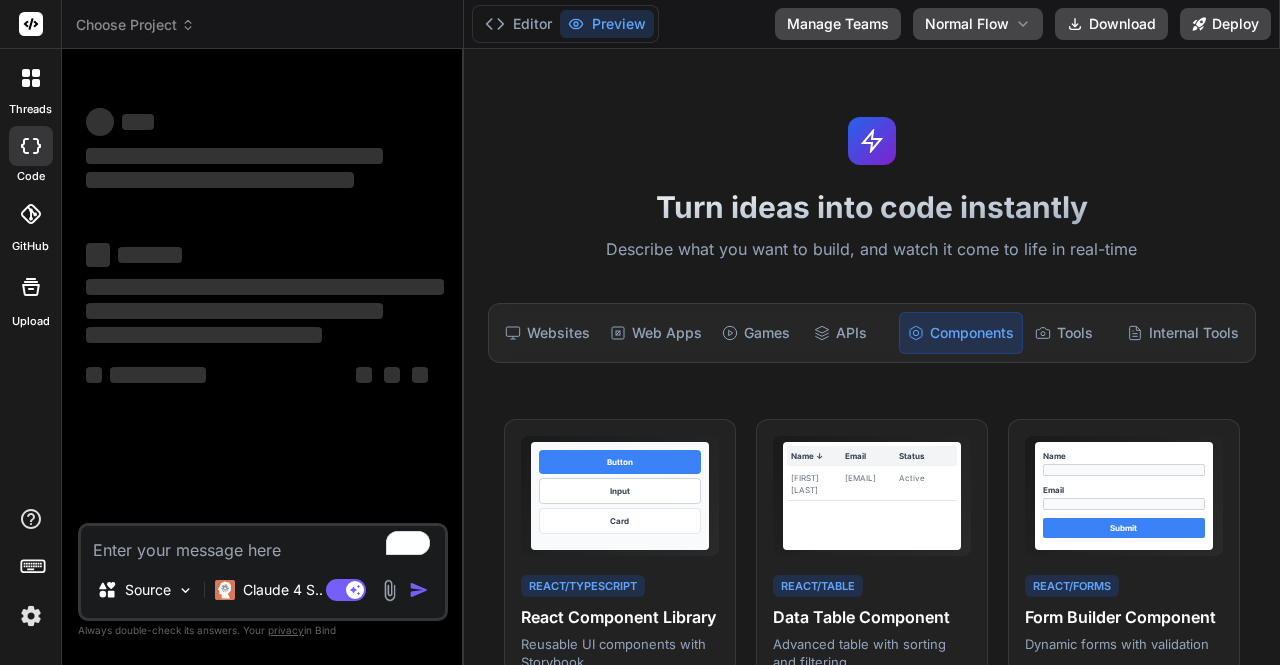 scroll, scrollTop: 138, scrollLeft: 0, axis: vertical 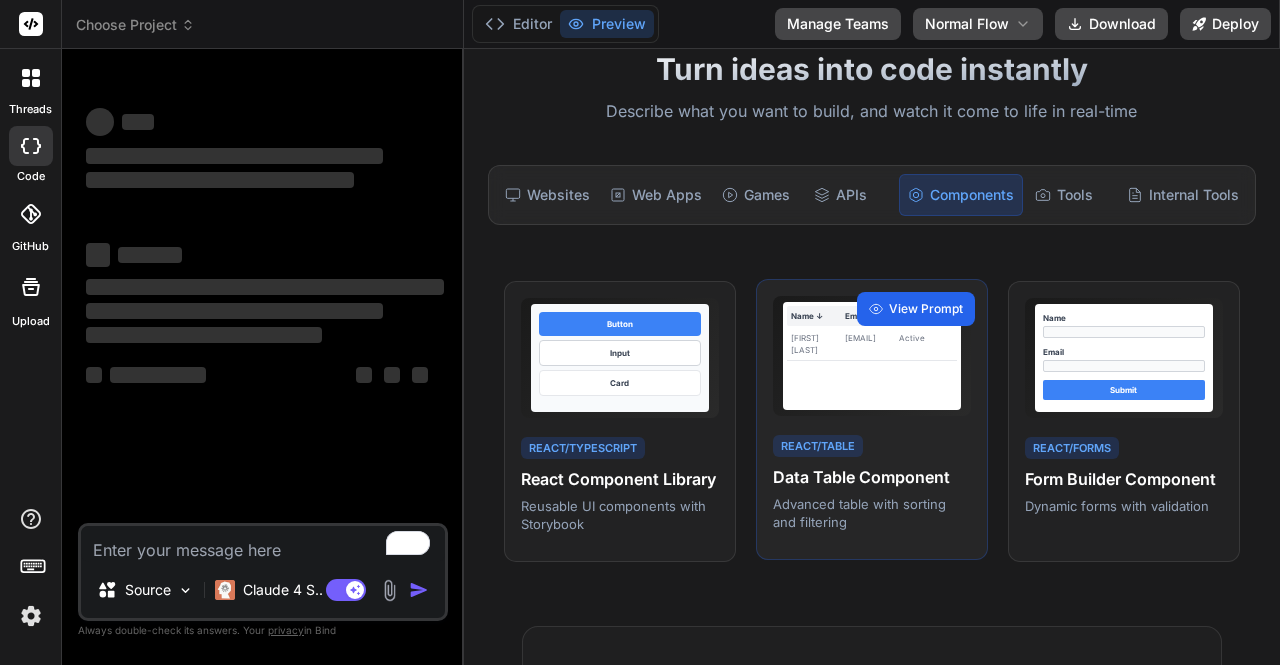 click on "View Prompt" at bounding box center (926, 309) 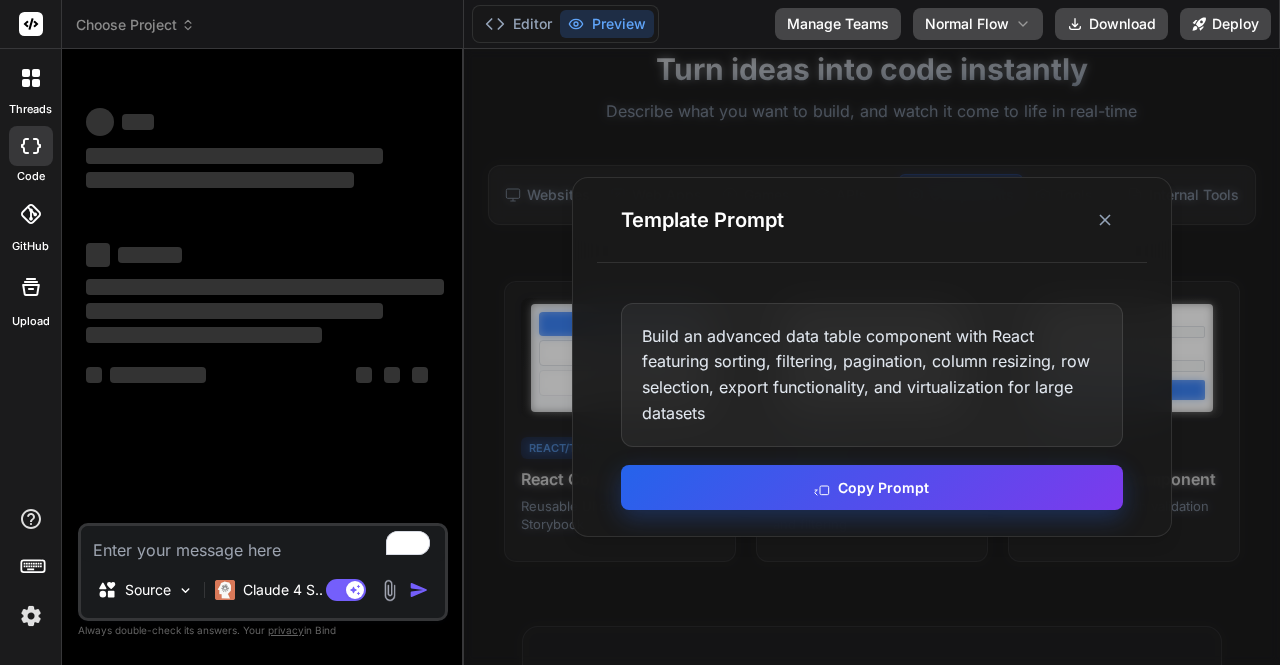 click on "Copy Prompt" at bounding box center [872, 487] 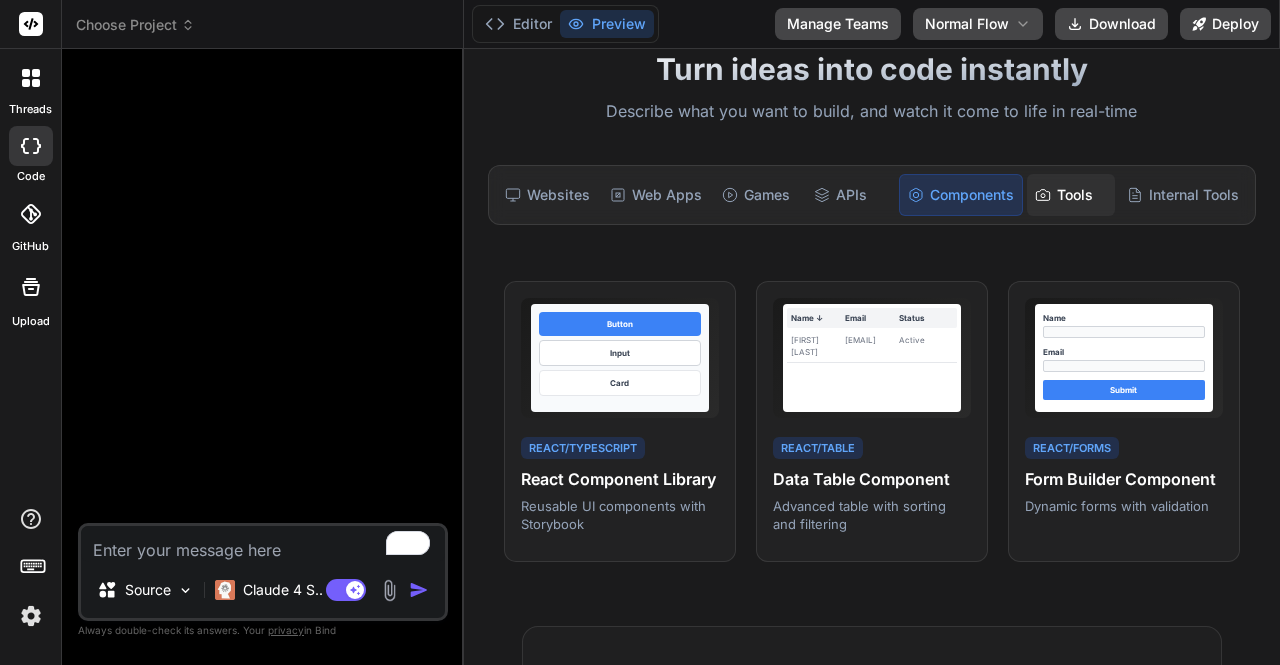 click on "Tools" at bounding box center (1071, 195) 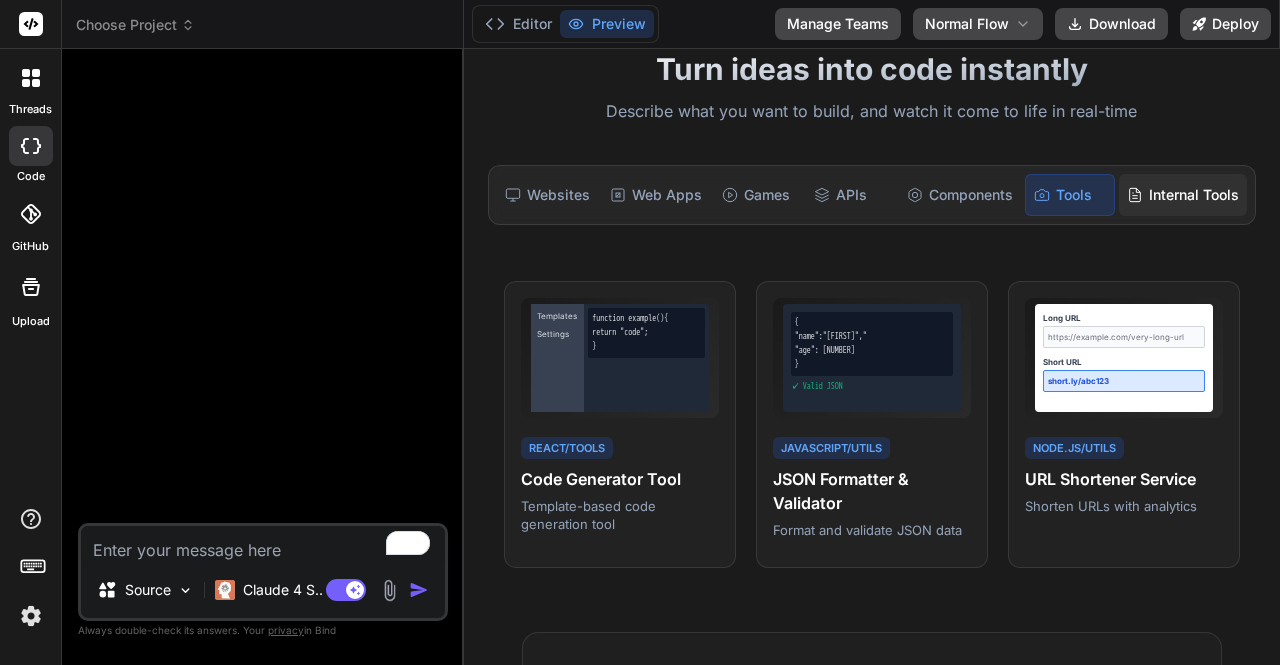 click on "Internal Tools" at bounding box center [1183, 195] 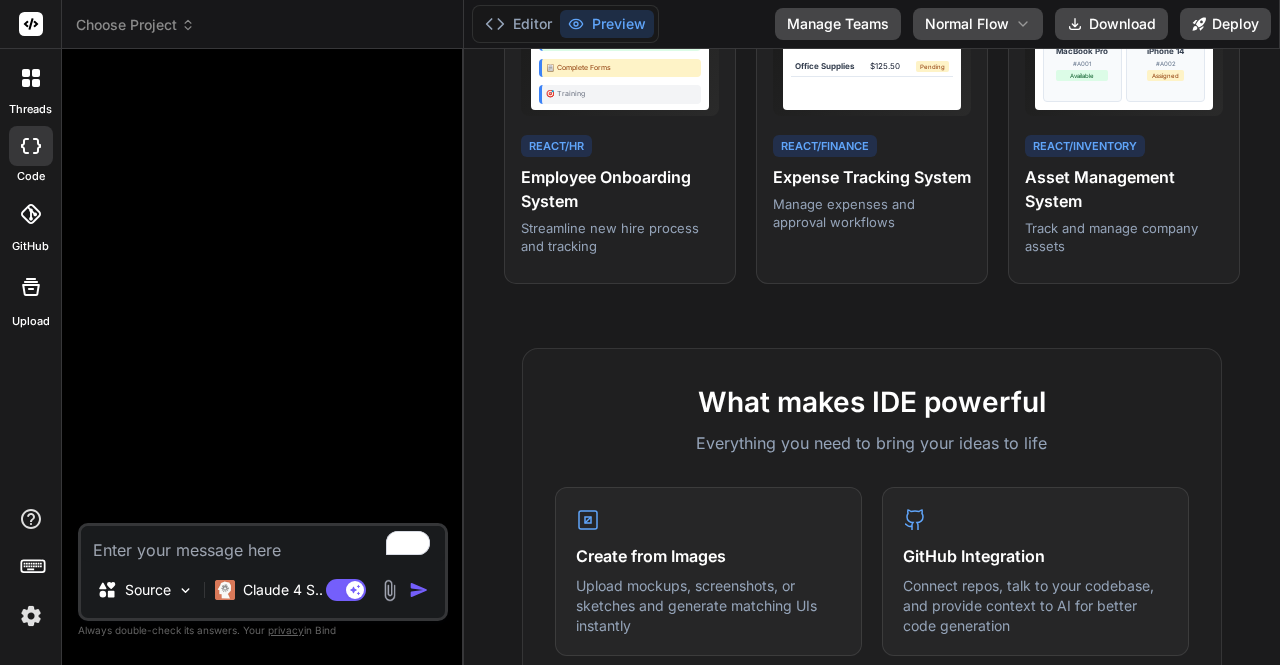 scroll, scrollTop: 0, scrollLeft: 0, axis: both 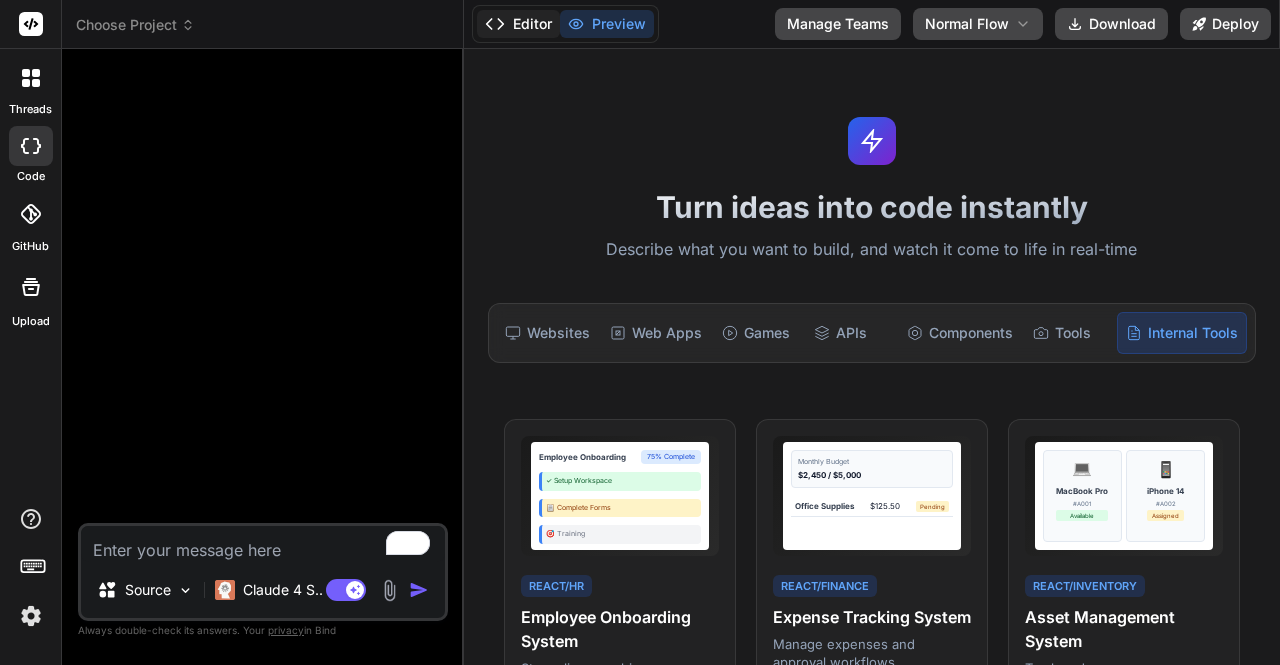 click on "Editor" at bounding box center (518, 24) 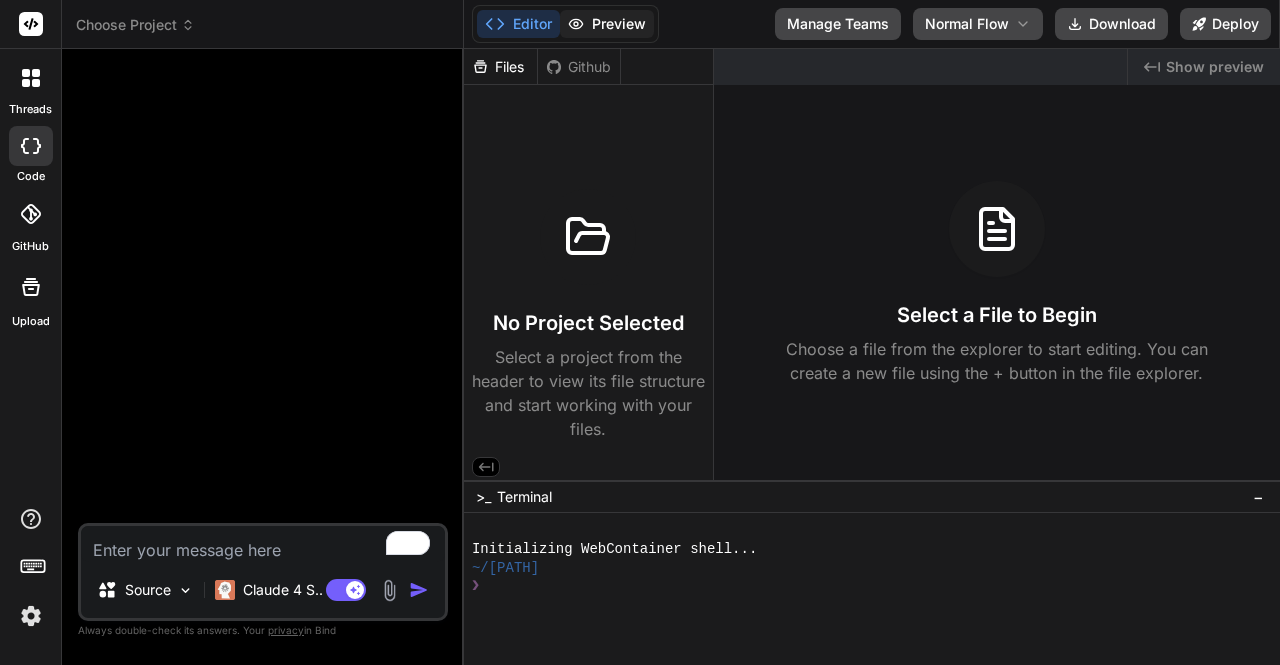 click on "Preview" at bounding box center [607, 24] 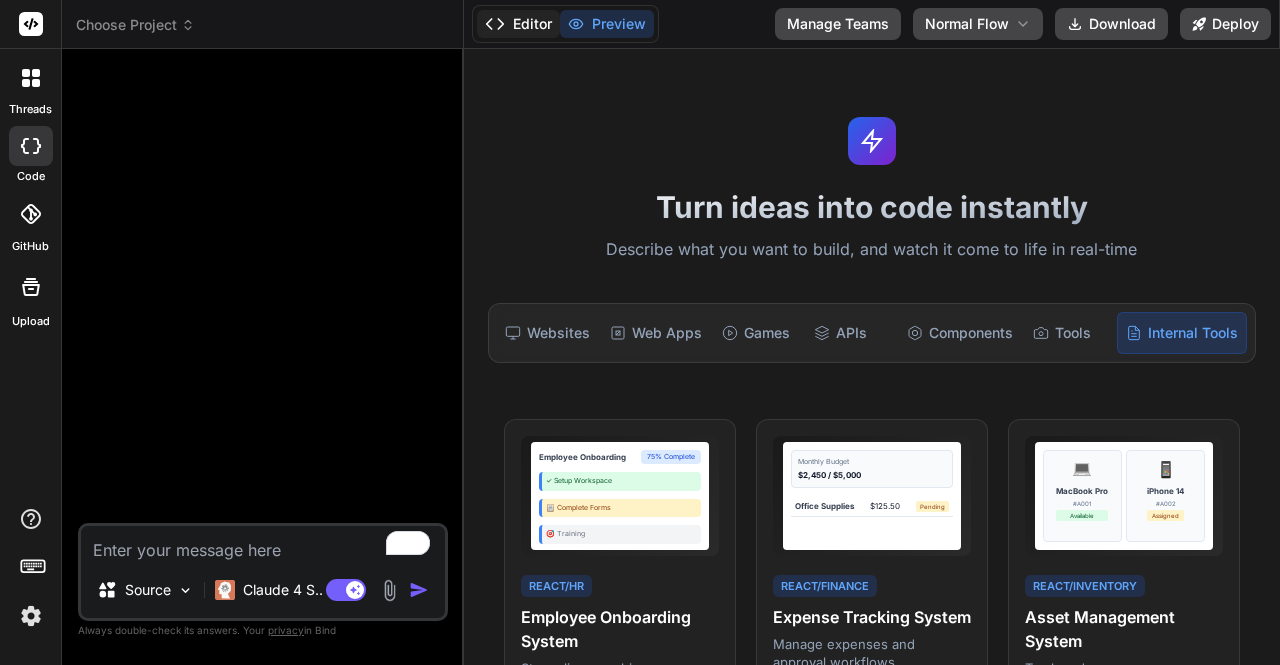 click on "Editor" at bounding box center [518, 24] 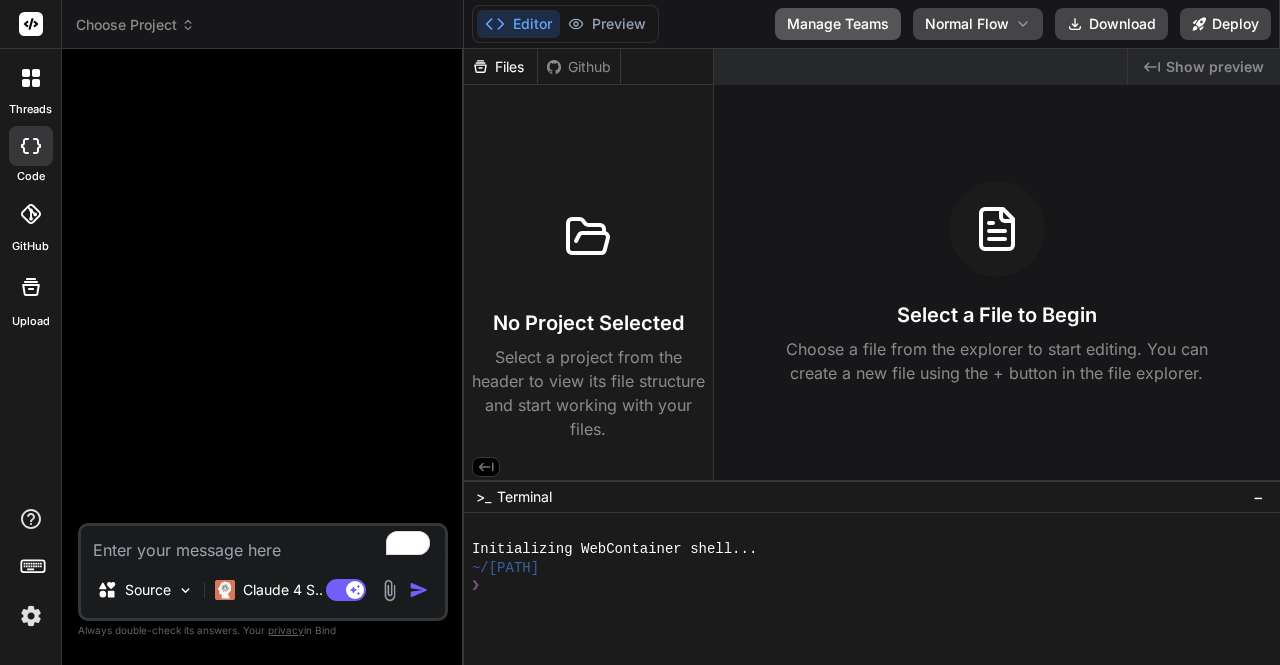click on "Manage Teams" at bounding box center (838, 24) 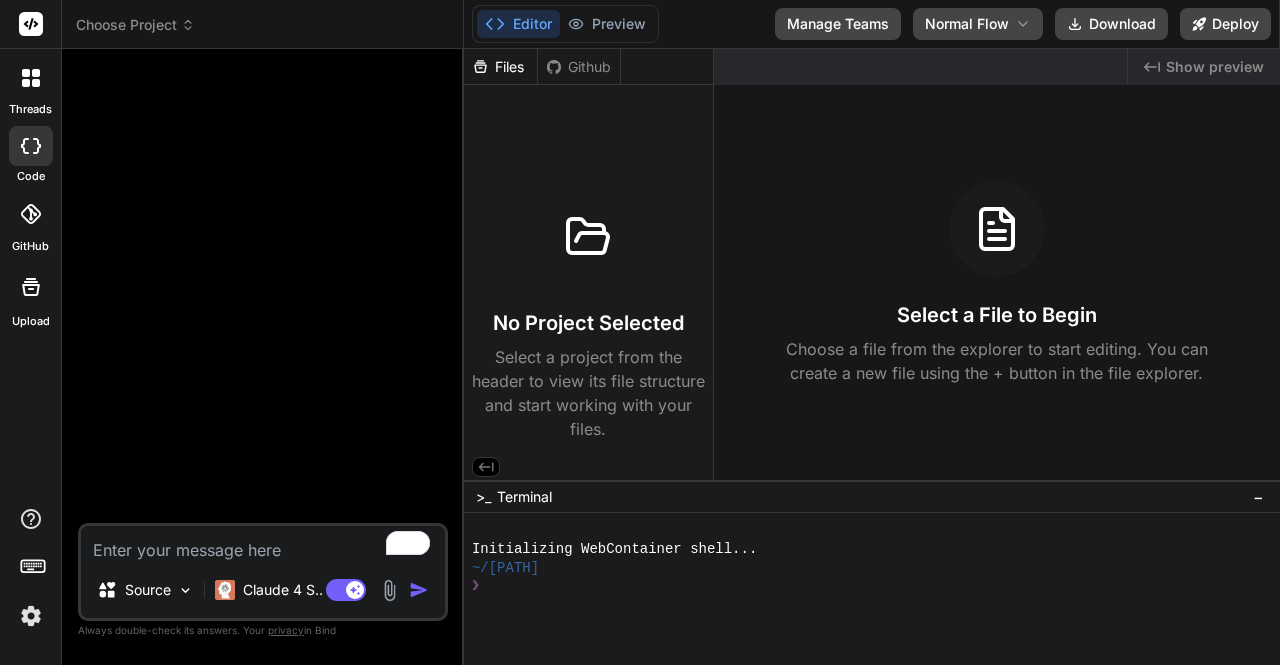 click on "Choose Project" at bounding box center (135, 25) 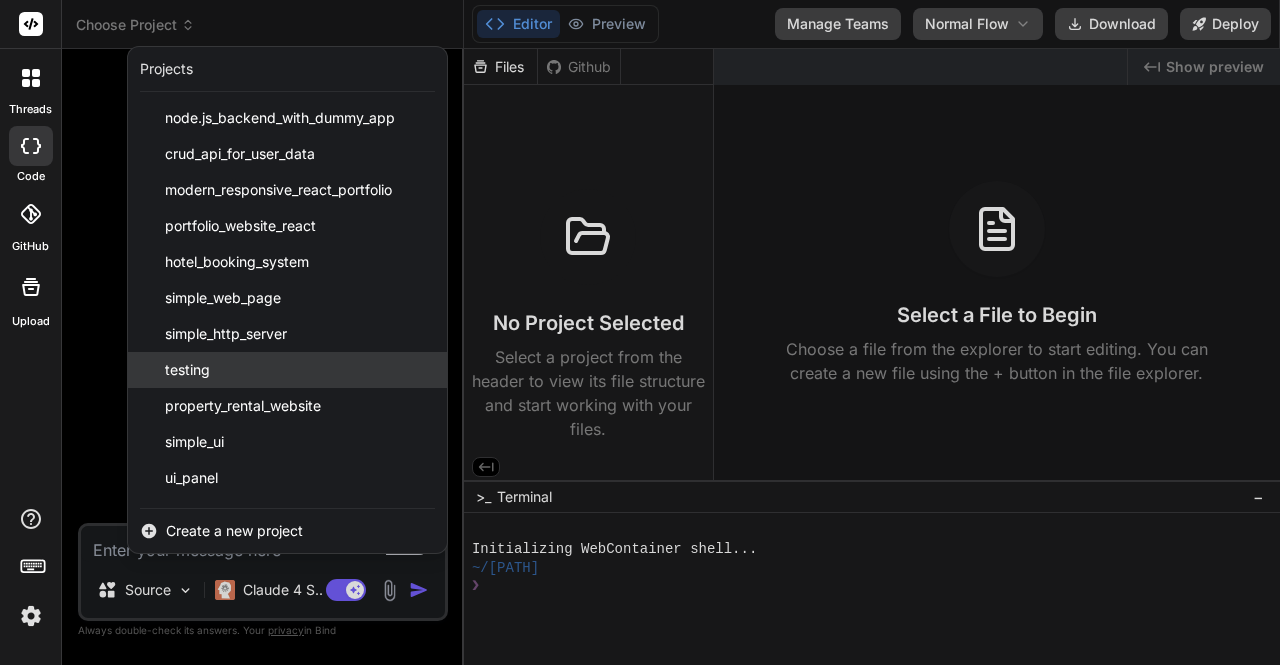 click on "testing" at bounding box center (287, 370) 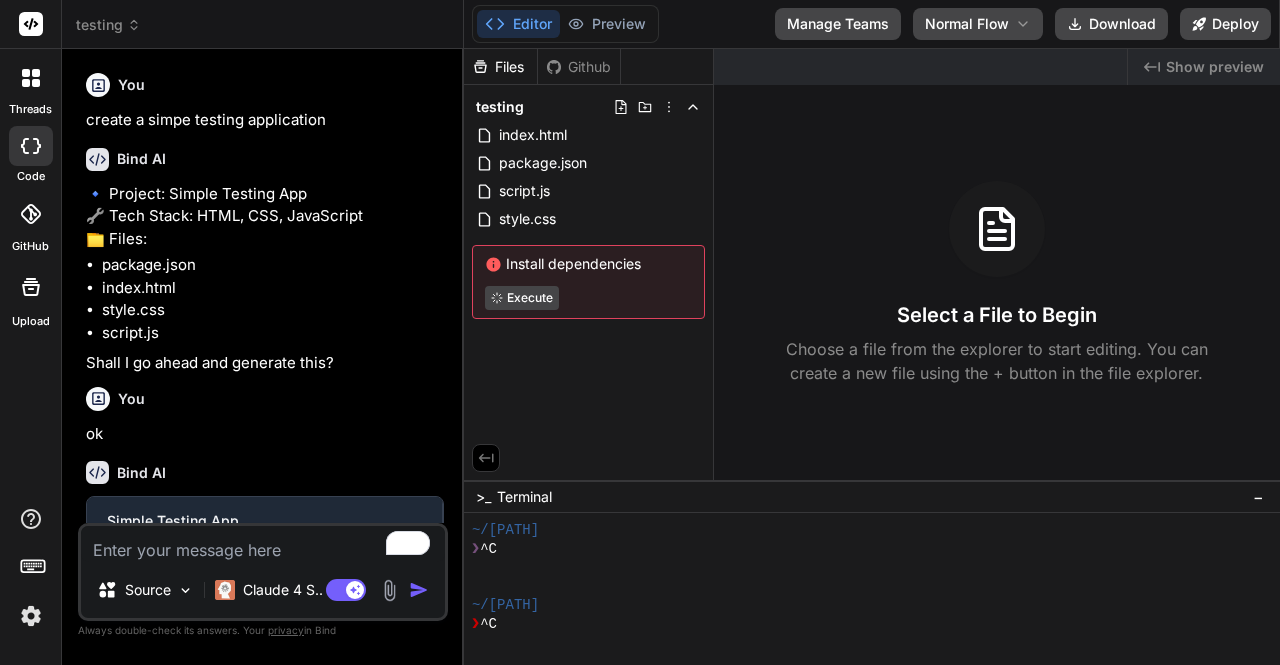 scroll, scrollTop: 112, scrollLeft: 0, axis: vertical 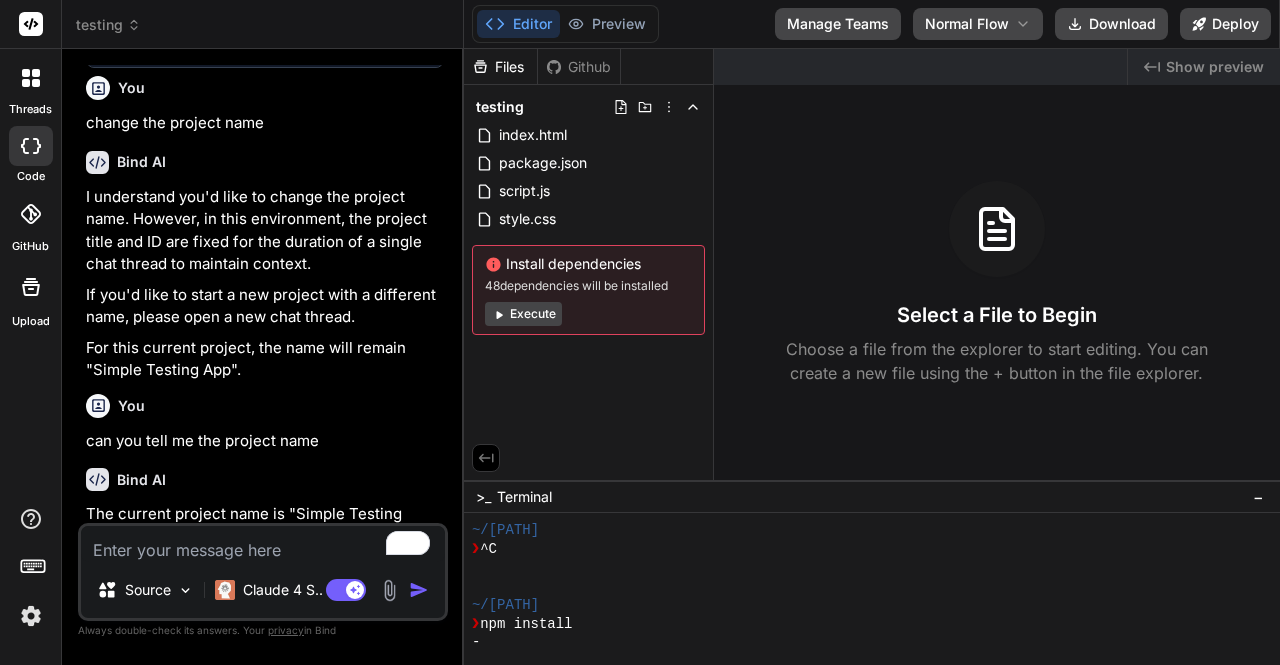 type on "x" 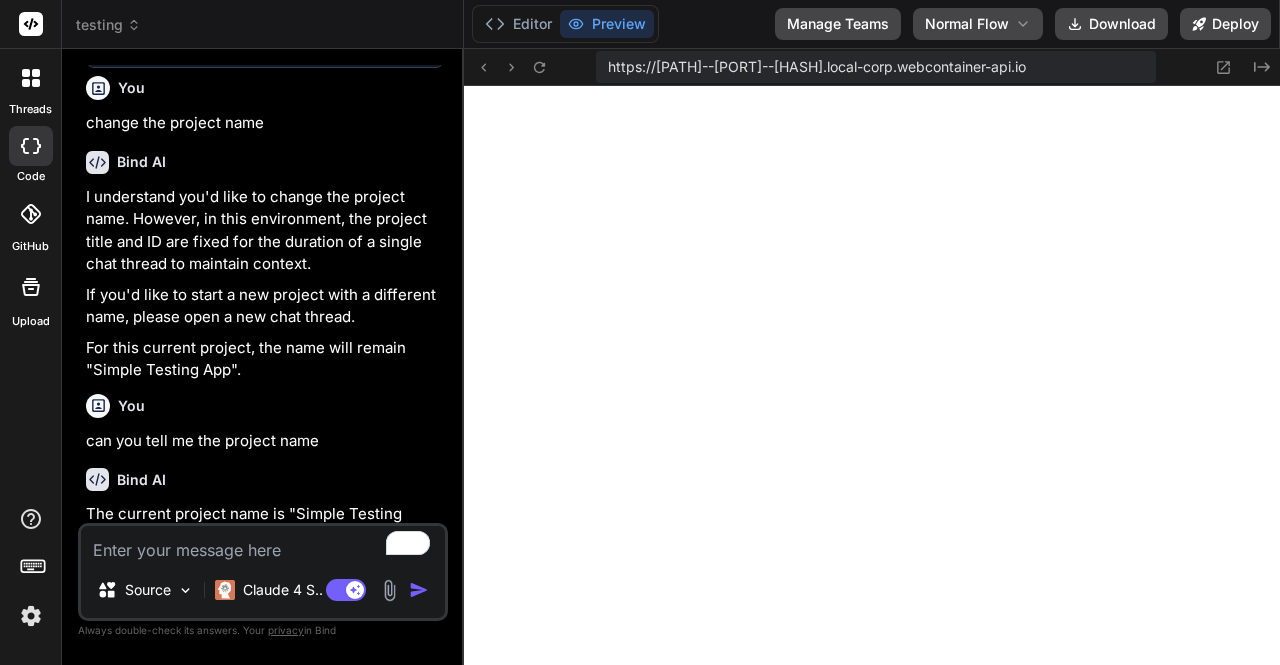scroll, scrollTop: 858, scrollLeft: 0, axis: vertical 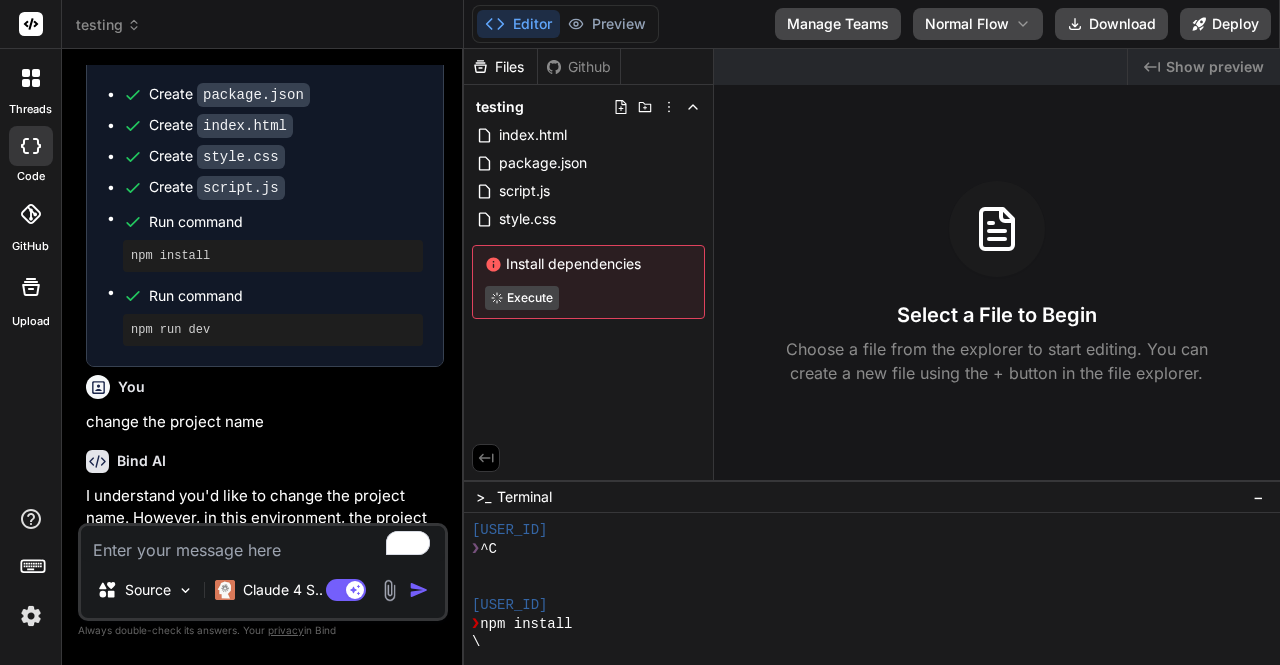 click on "Show preview" at bounding box center [1215, 67] 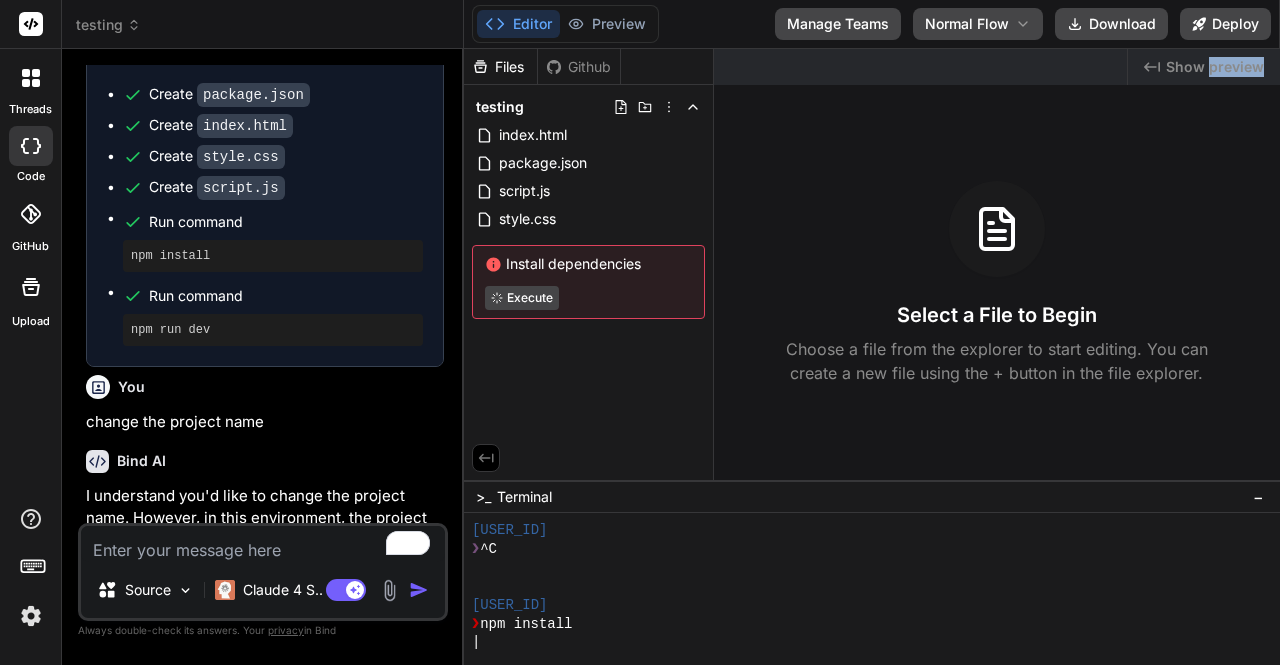 click on "Show preview" at bounding box center (1215, 67) 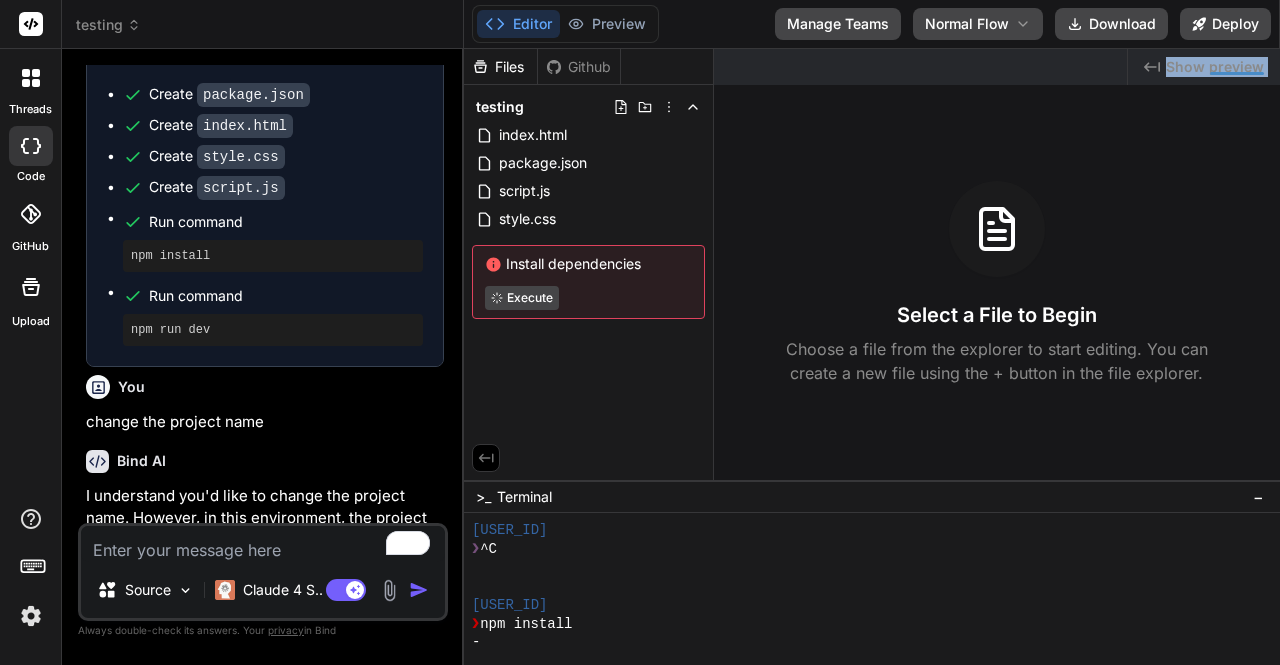 click on "Show preview" at bounding box center [1215, 67] 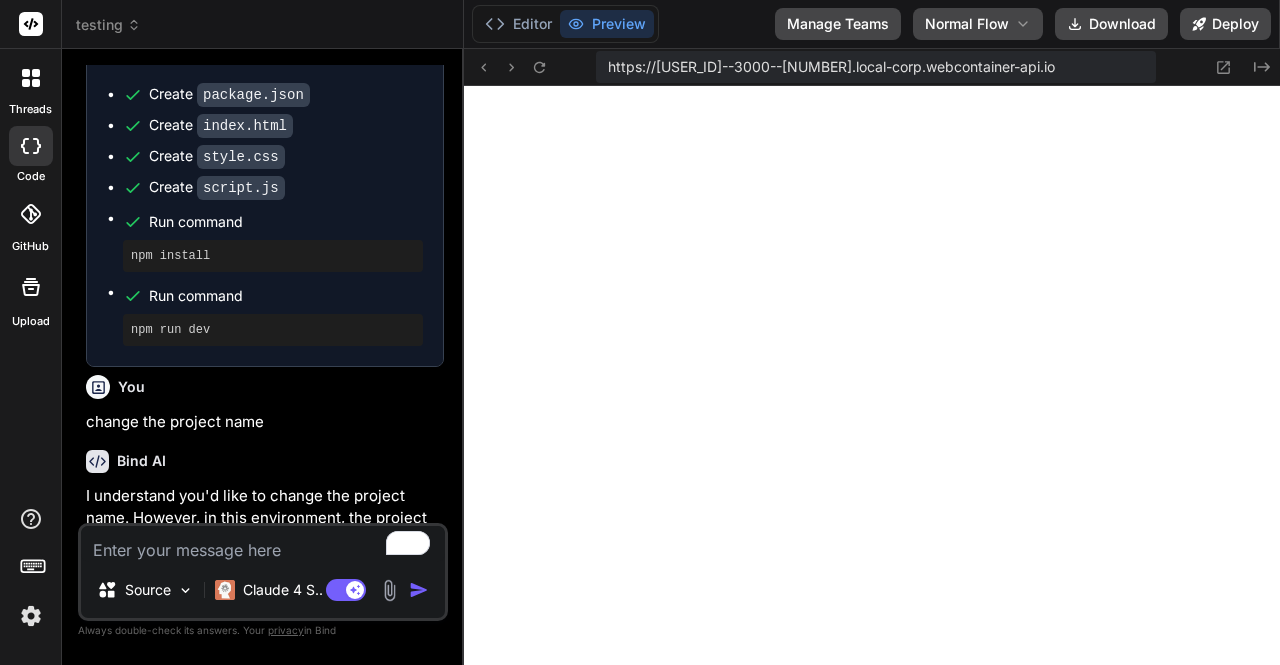 scroll, scrollTop: 784, scrollLeft: 0, axis: vertical 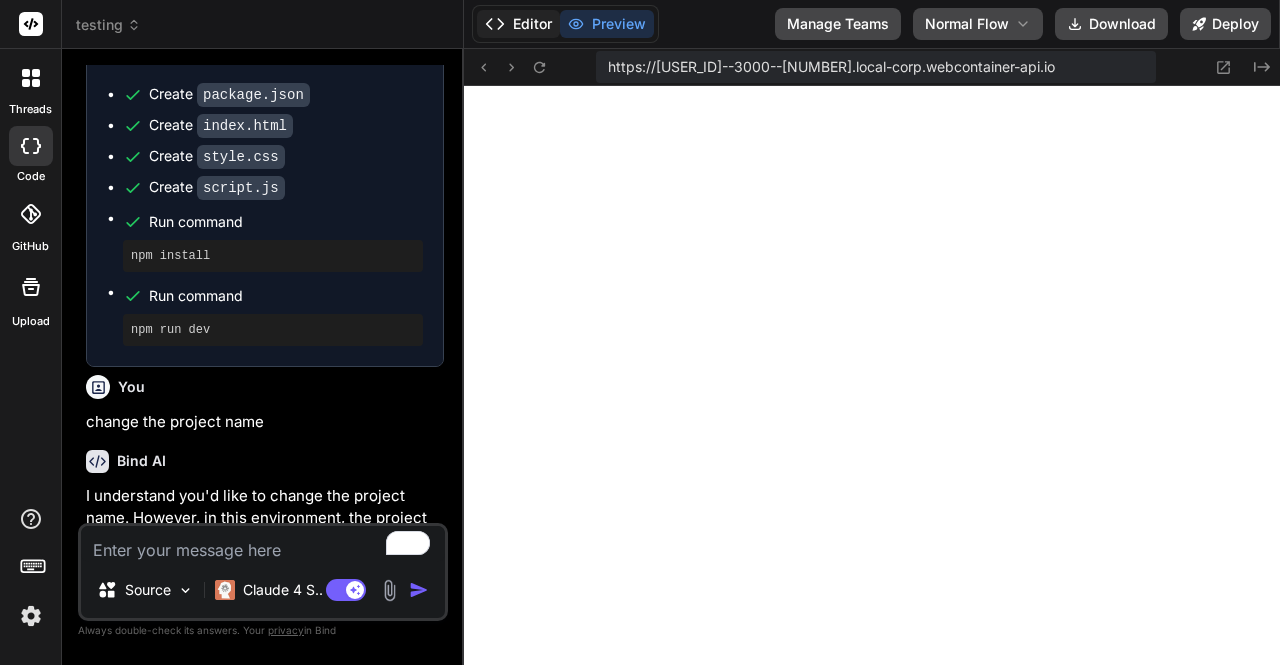 click on "Editor" at bounding box center [518, 24] 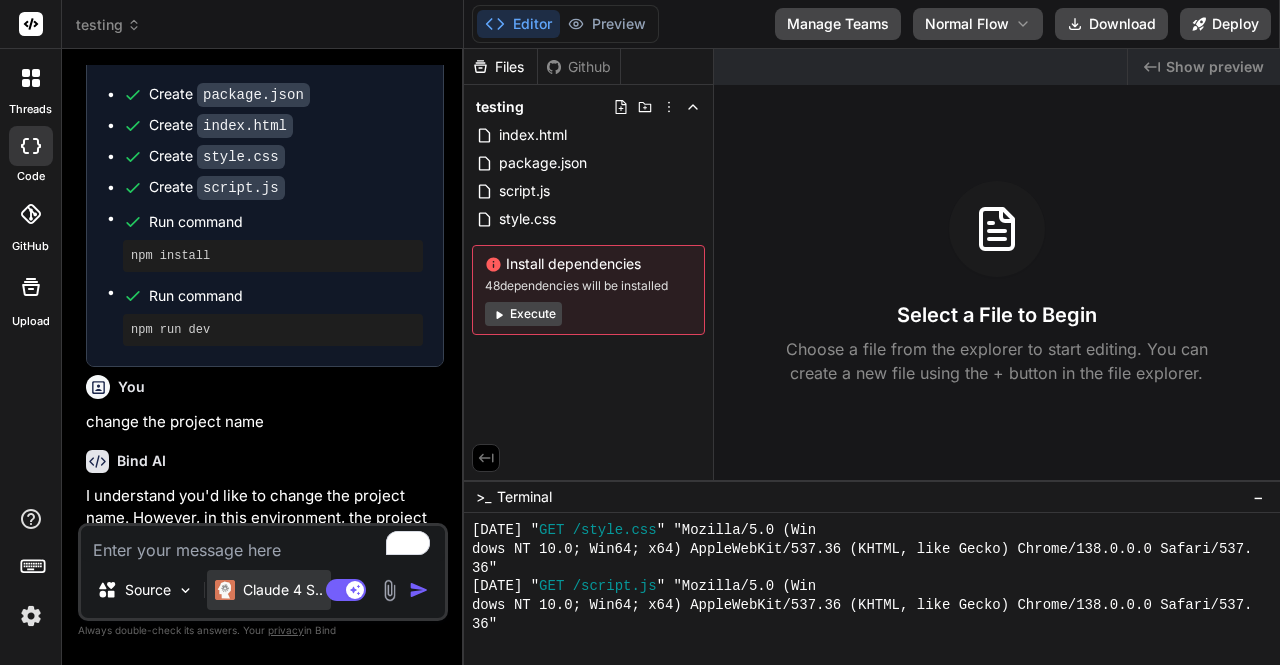 click on "Claude 4 S.." at bounding box center (283, 590) 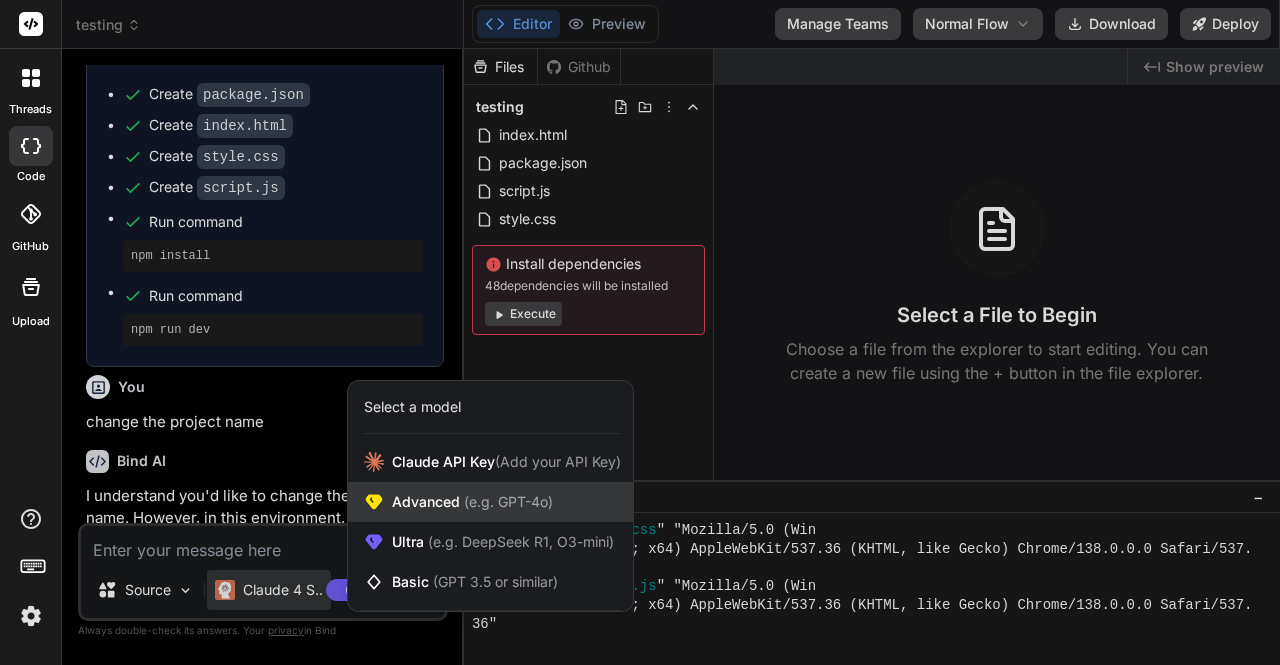 click on "(e.g. GPT-4o)" at bounding box center (506, 501) 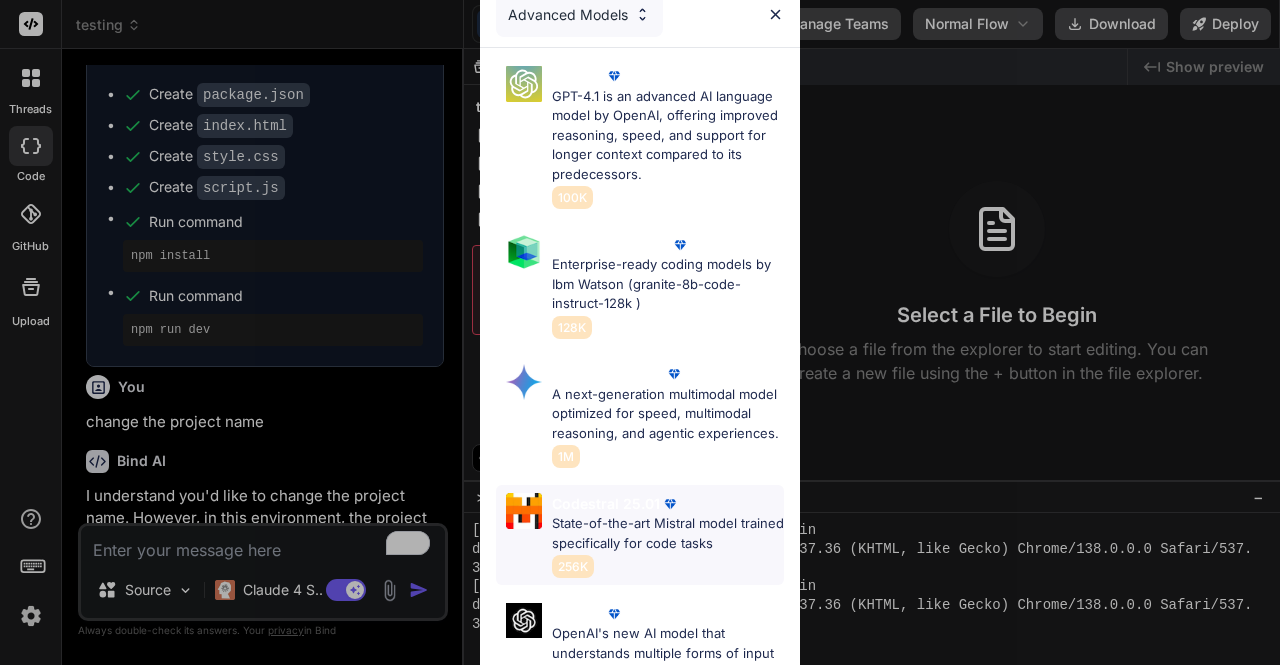 scroll, scrollTop: 215, scrollLeft: 0, axis: vertical 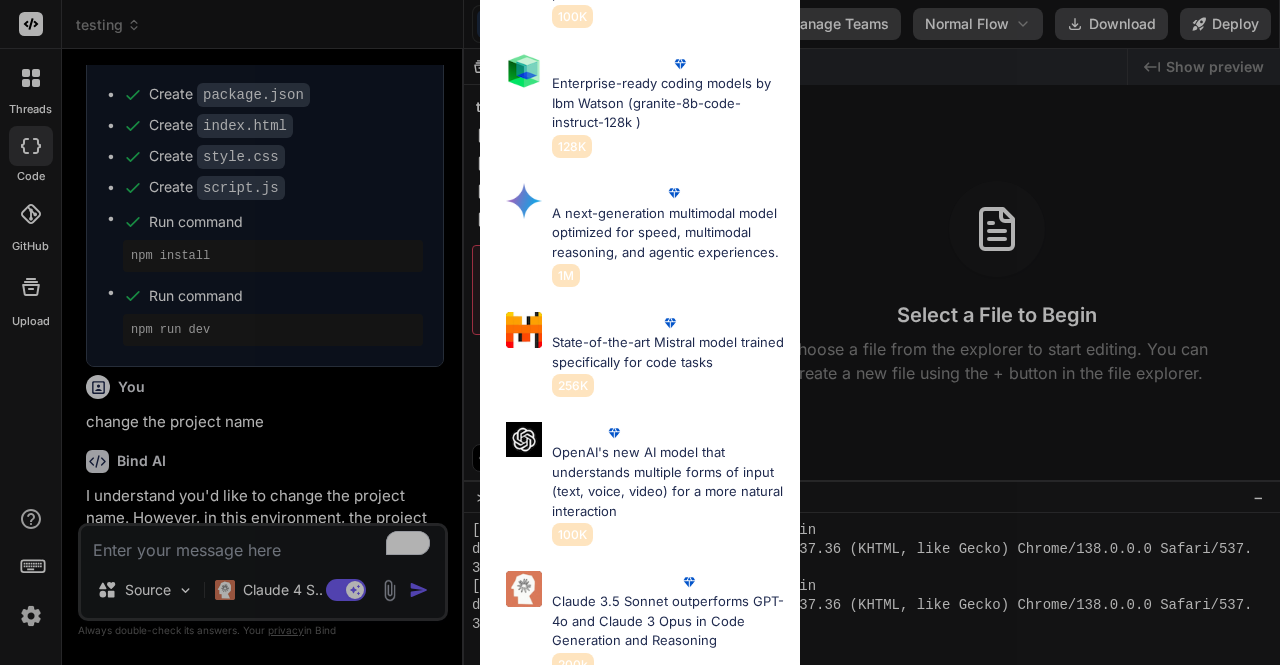 click on "Advanced Models GPT-4.1 GPT-4.1 is an advanced AI language model by OpenAI, offering improved reasoning, speed, and support for longer context compared to its predecessors. 100K IBM Granite code Enterprise-ready coding models by Ibm Watson (granite-8b-code-instruct-128k ) 128K Gemini 2.0 flash A next-generation multimodal model optimized for speed, multimodal reasoning, and agentic experiences. 1M Codestral 25.01 State-of-the-art Mistral model trained specifically for code tasks 256K GPT-4o OpenAI's new AI model that understands multiple forms of input (text, voice, video) for a more natural interaction 100K Claude 3.5 Sonnet Claude 3.5 Sonnet outperforms GPT-4o and Claude 3 Opus in Code Generation and Reasoning 200k" at bounding box center (640, 332) 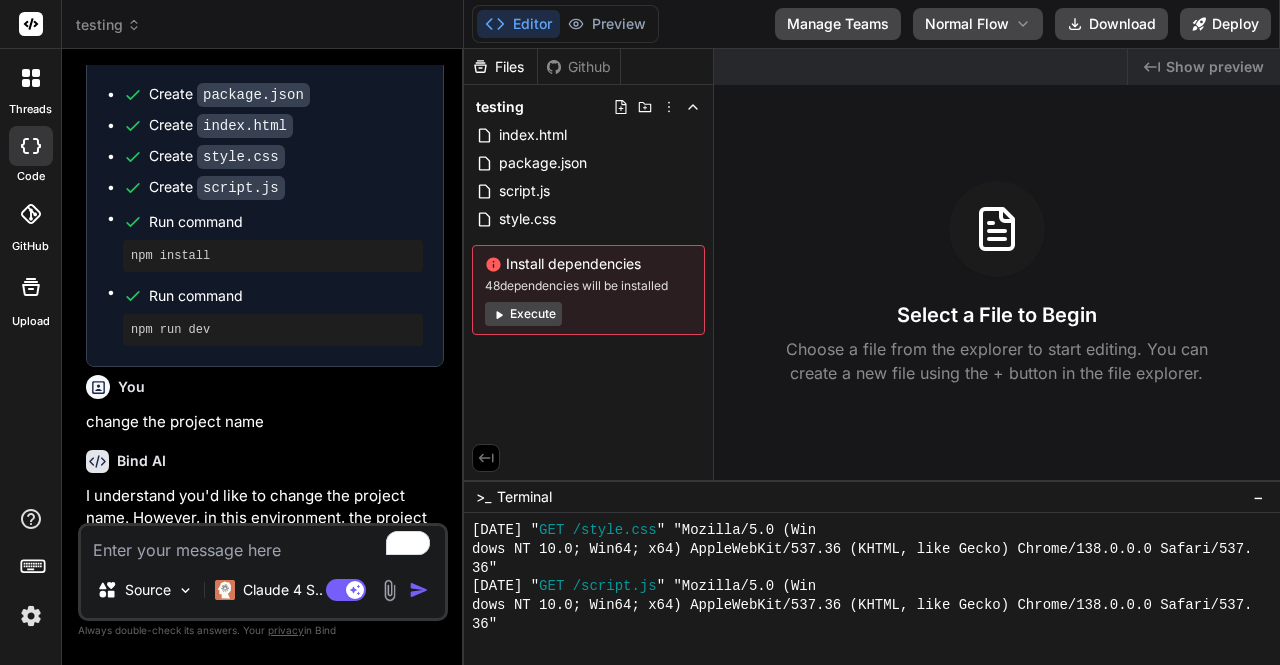 click at bounding box center (263, 544) 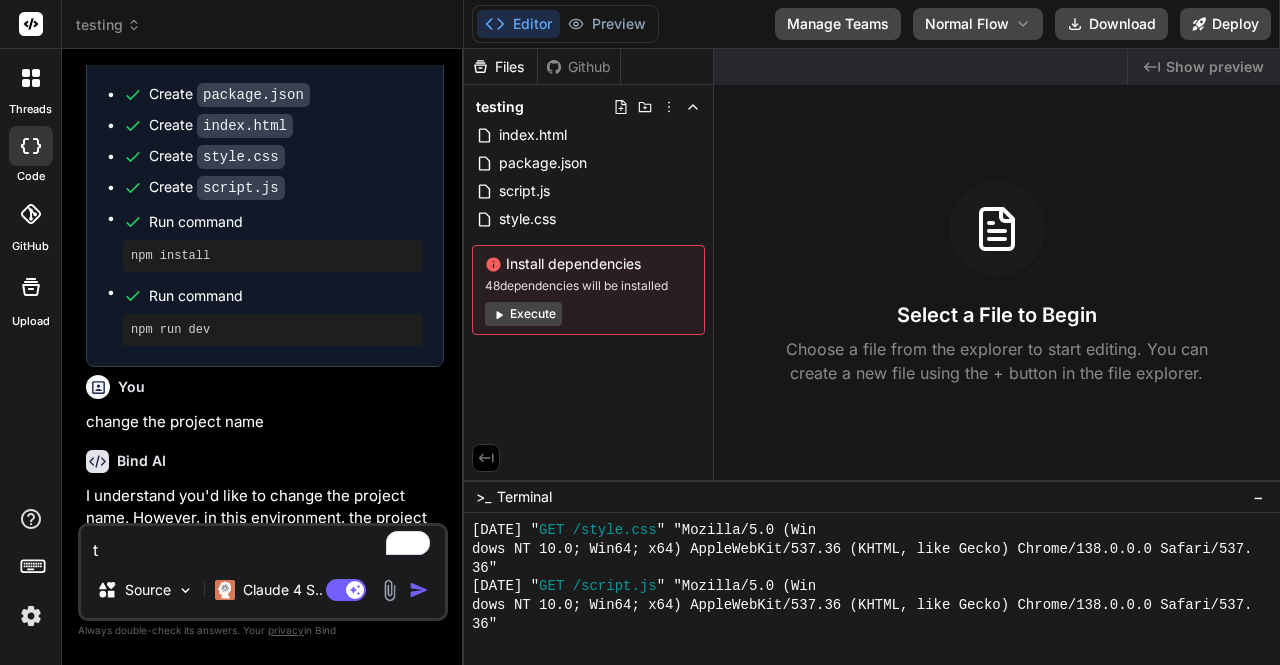 type on "to" 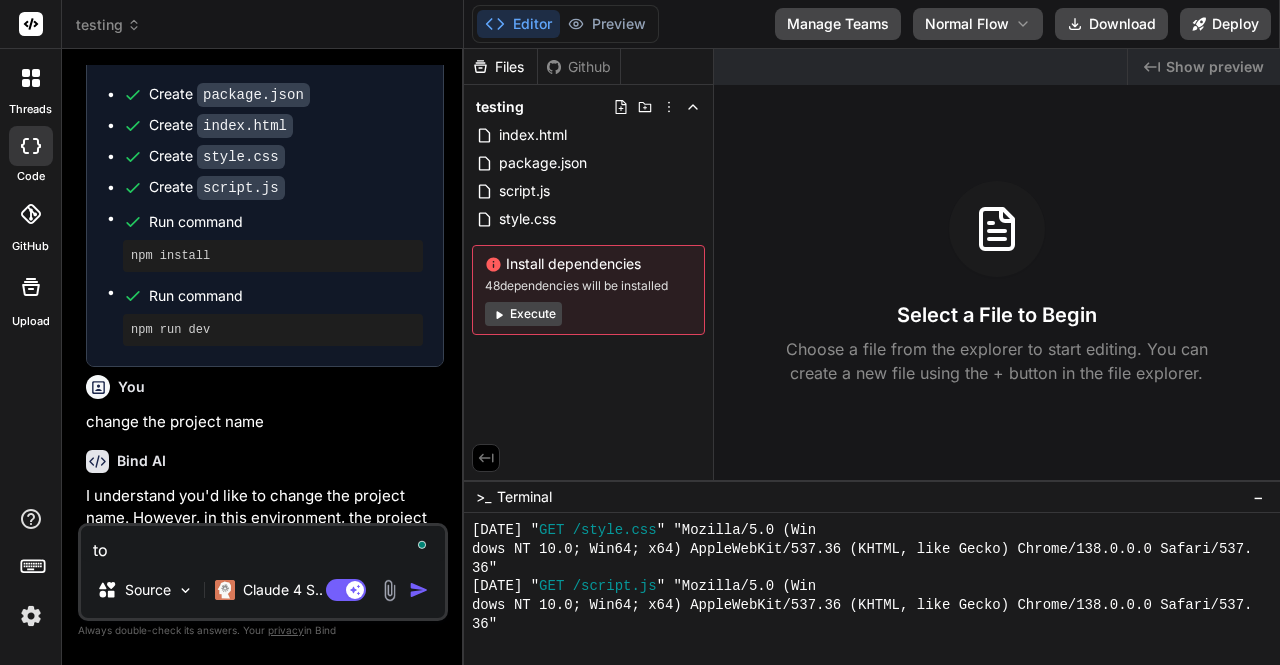 type on "tod" 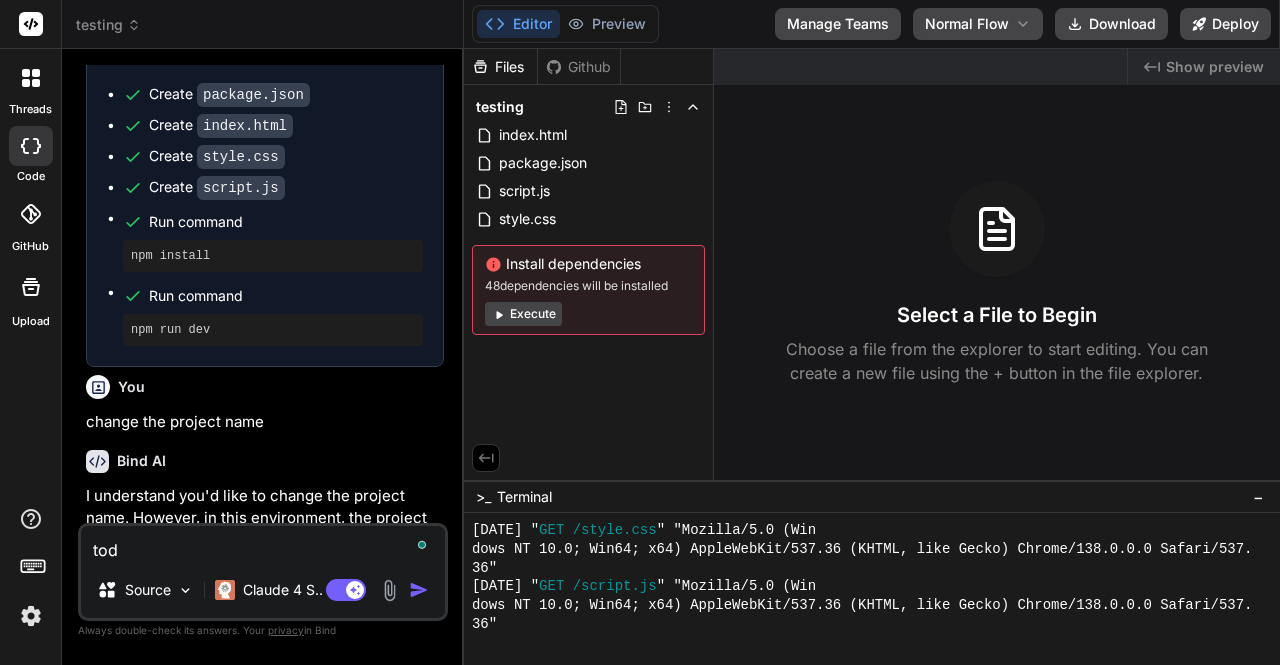 type on "to" 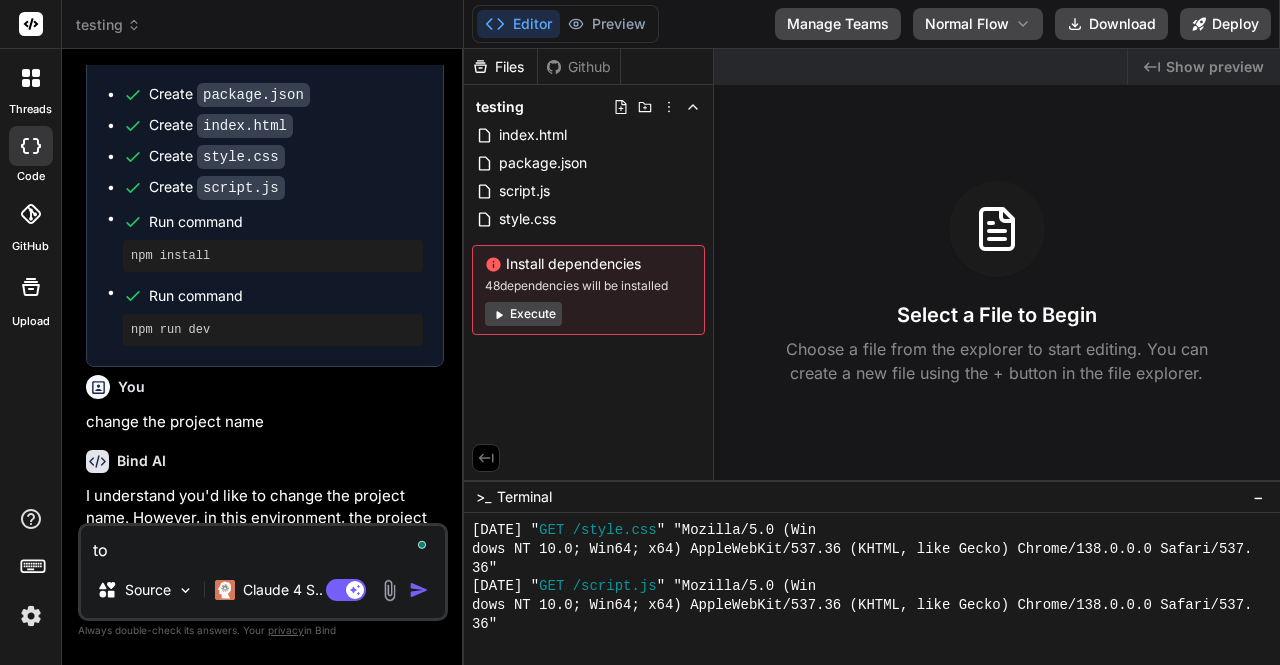 type on "t" 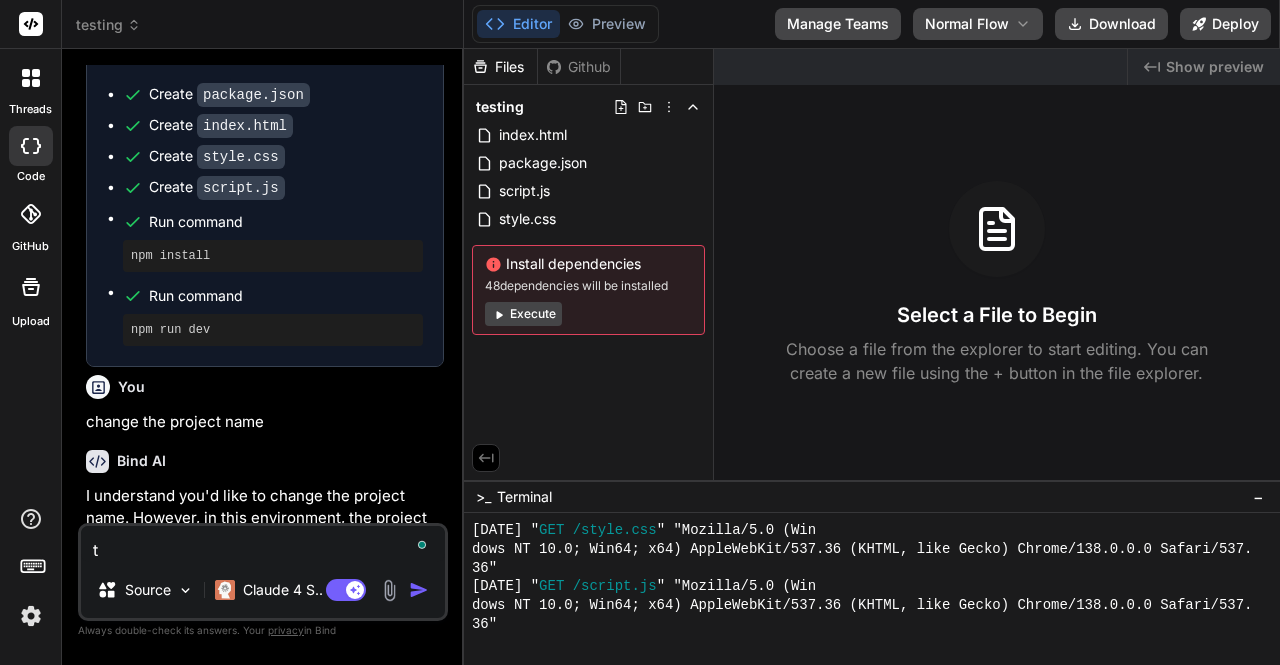type 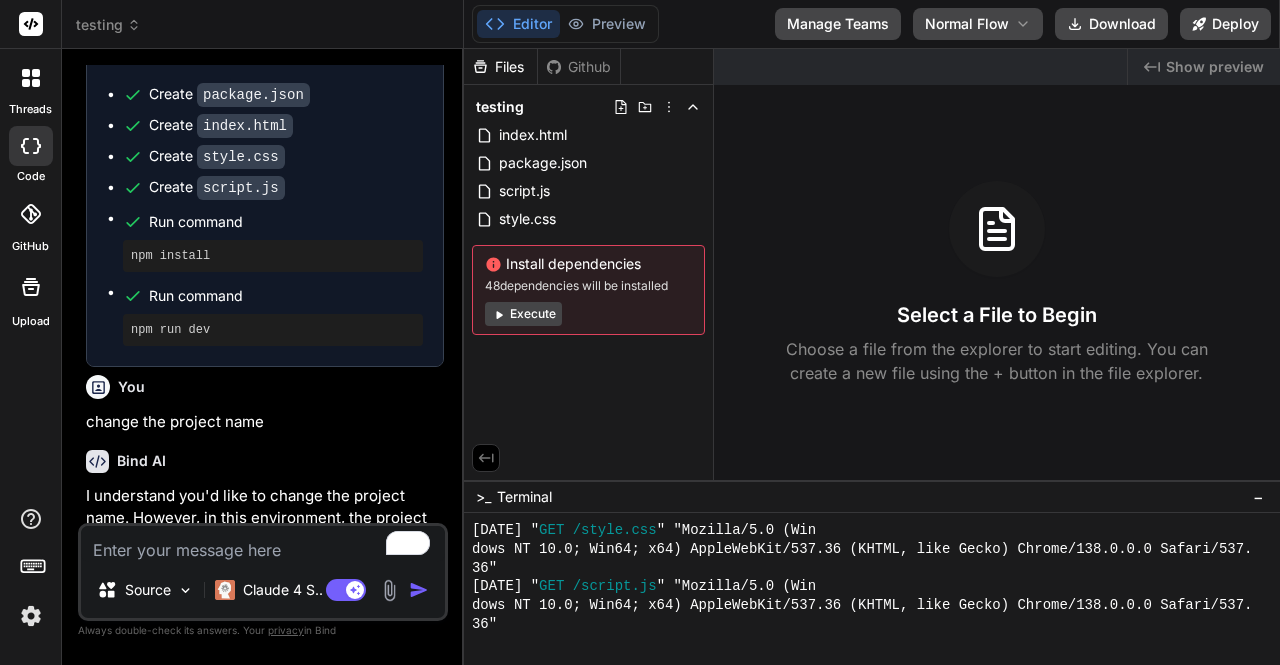 type on "t" 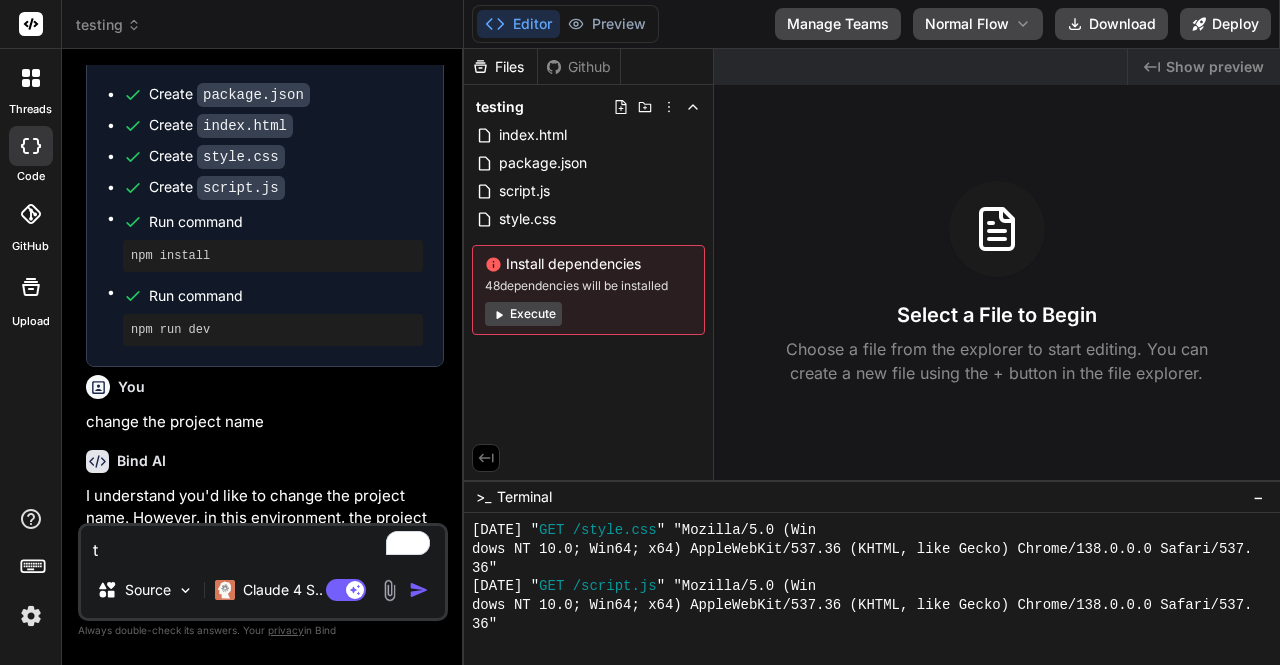 type on "to" 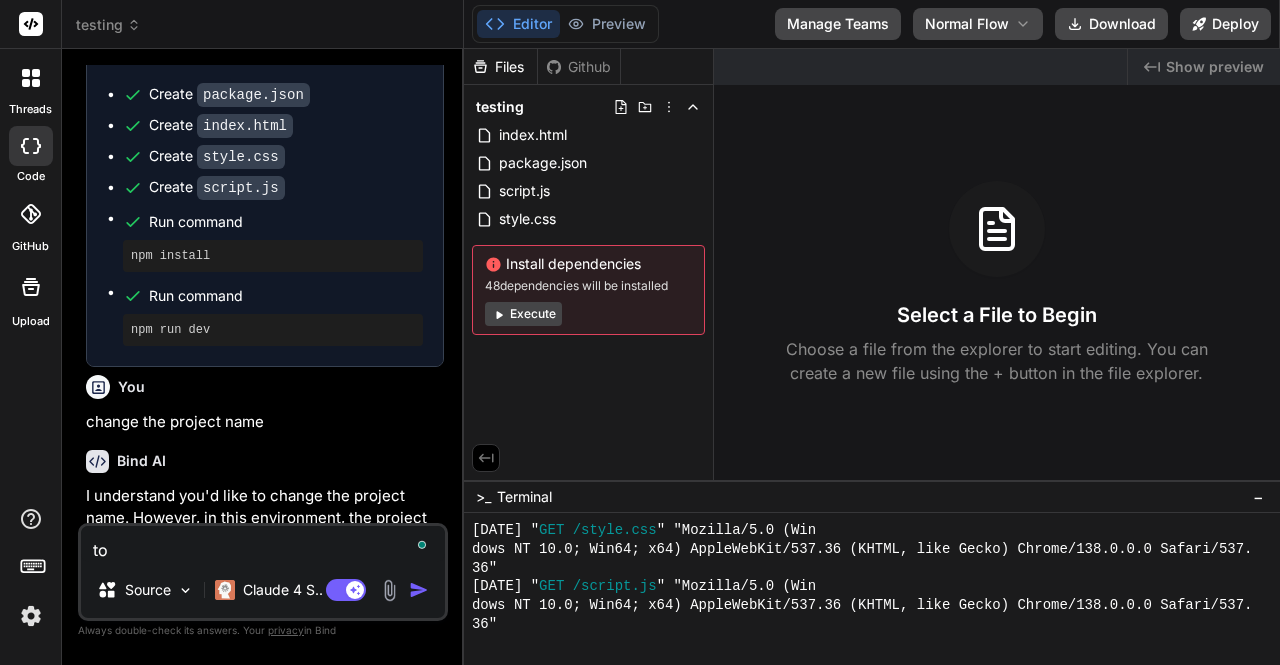 type on "tod" 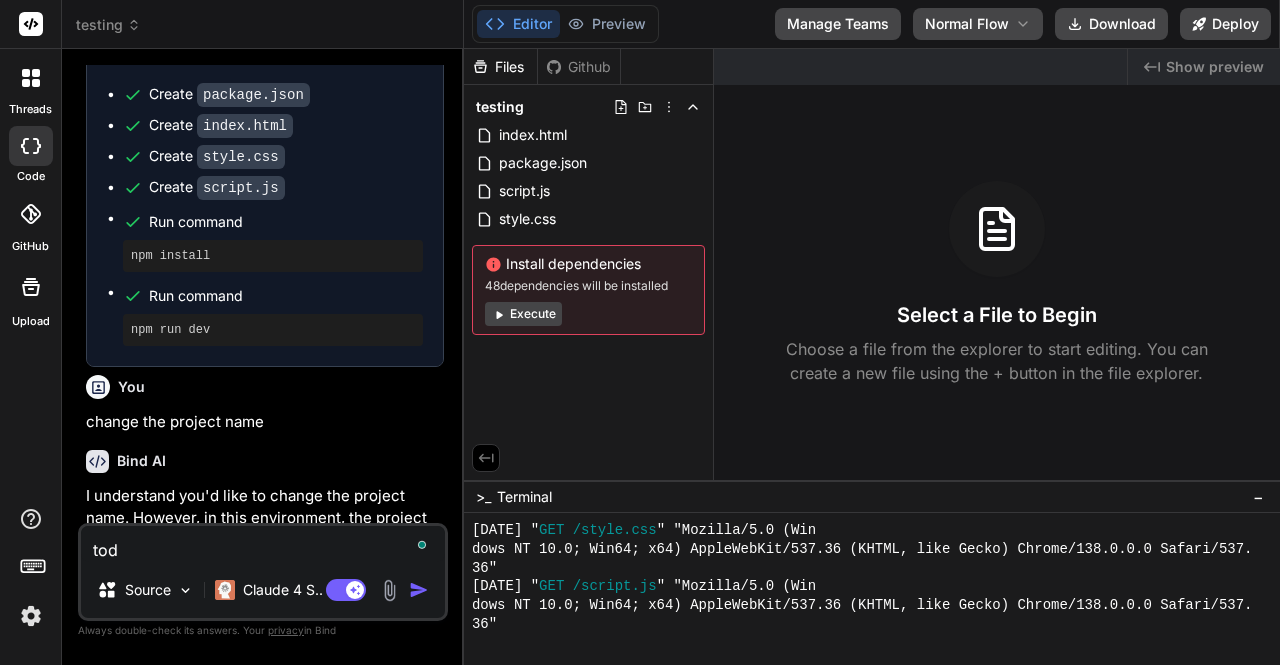 type on "toda" 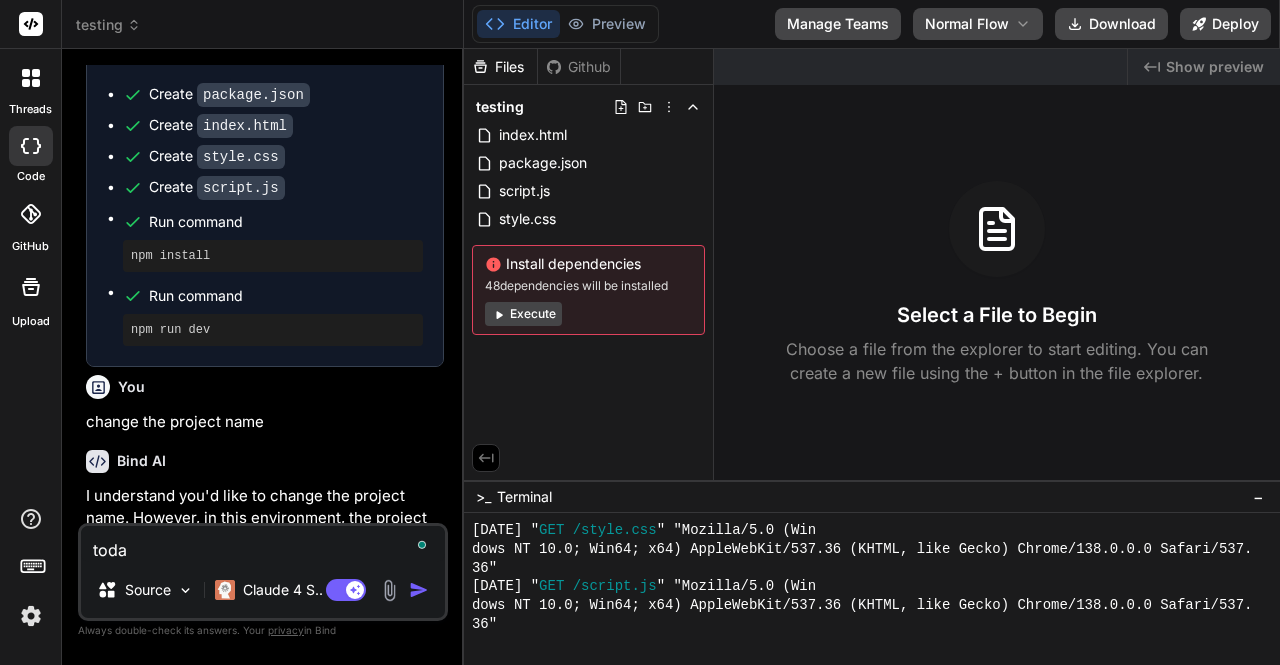type on "today" 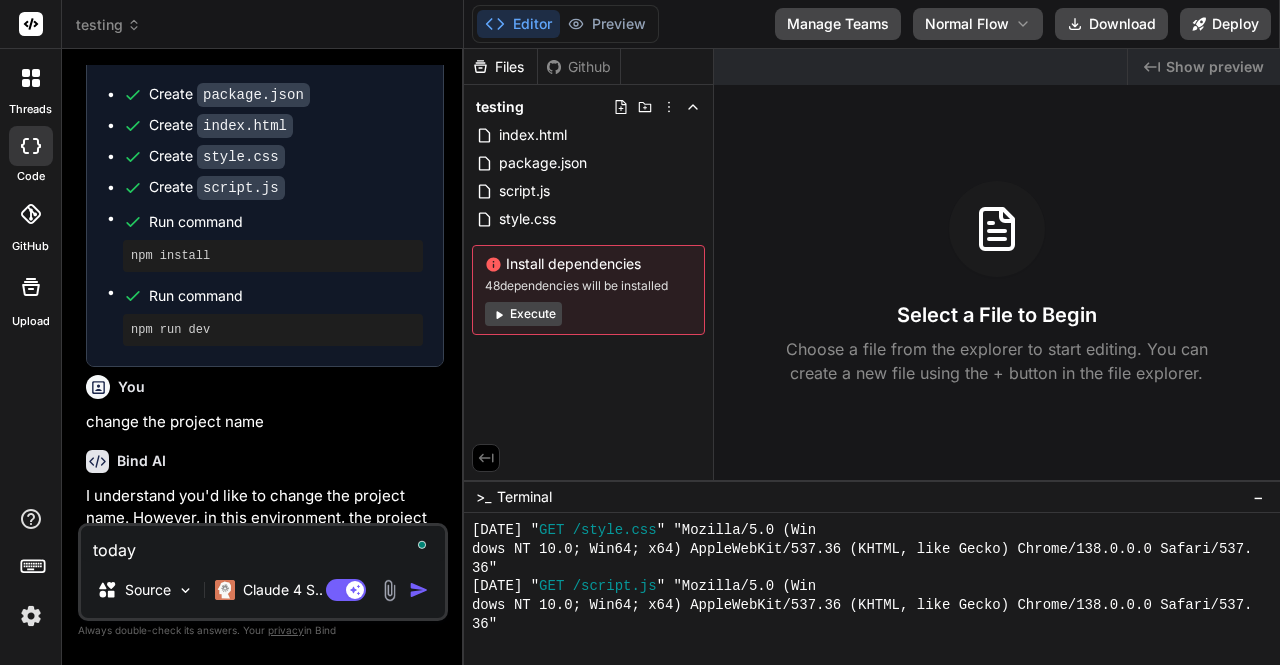 type on "today" 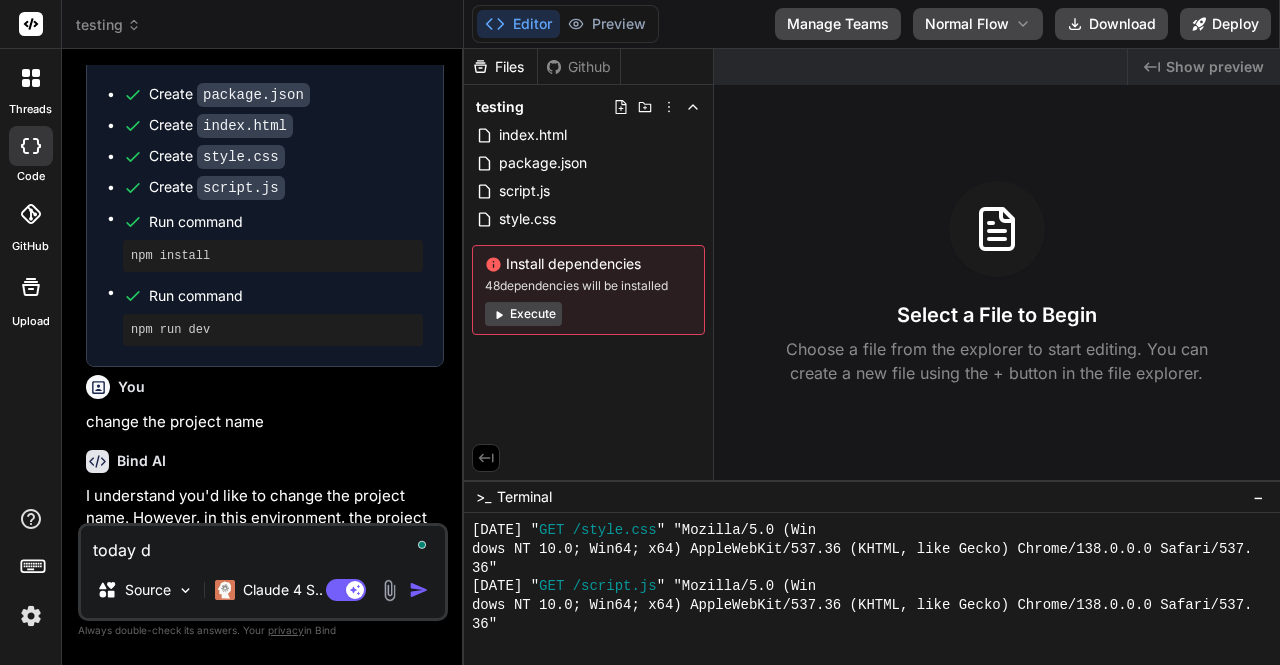 type on "today da" 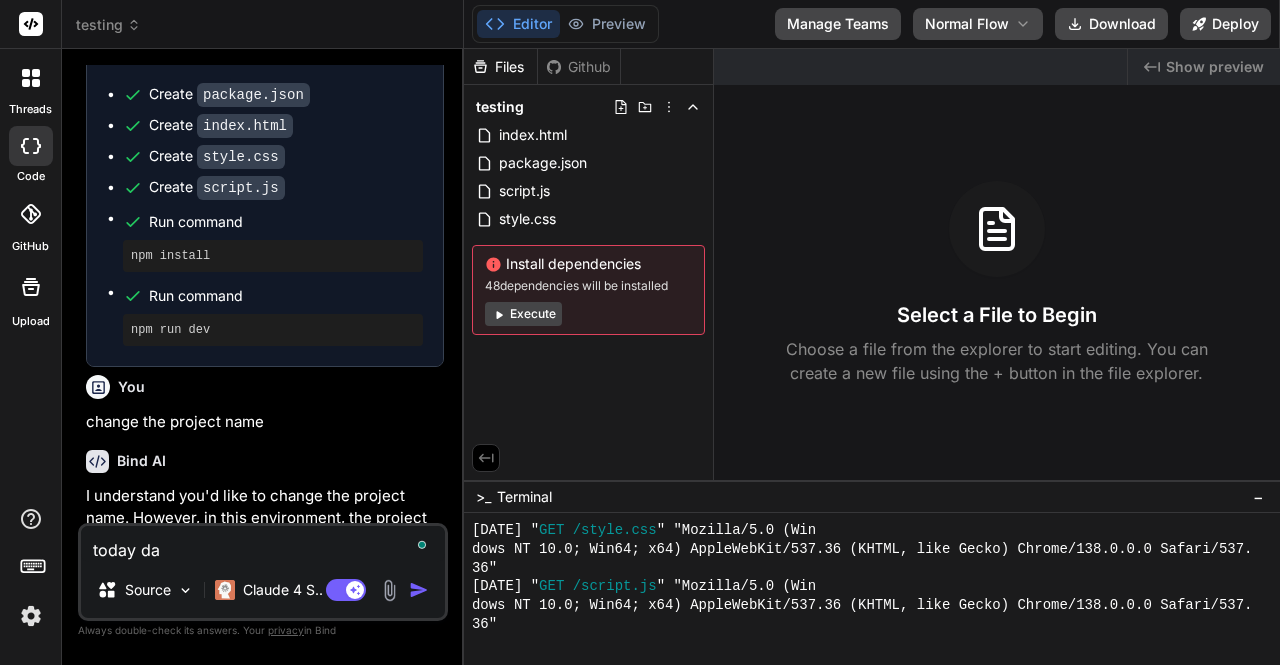 type on "today dat" 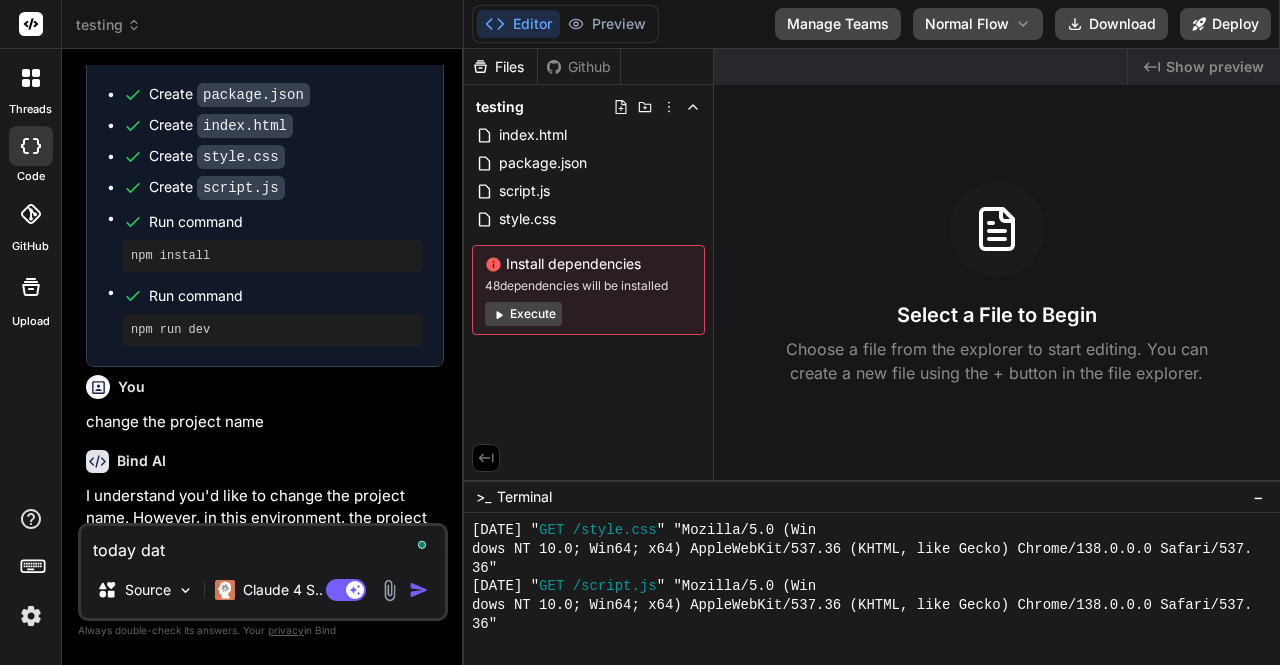type on "today date" 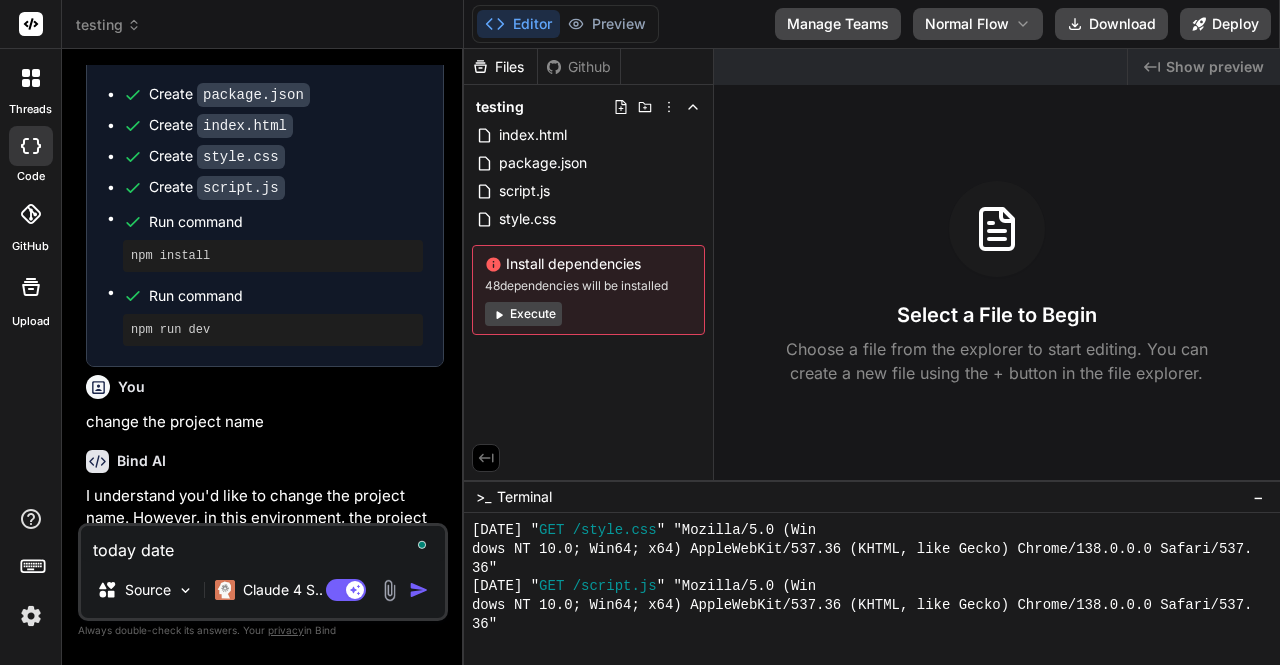 type on "x" 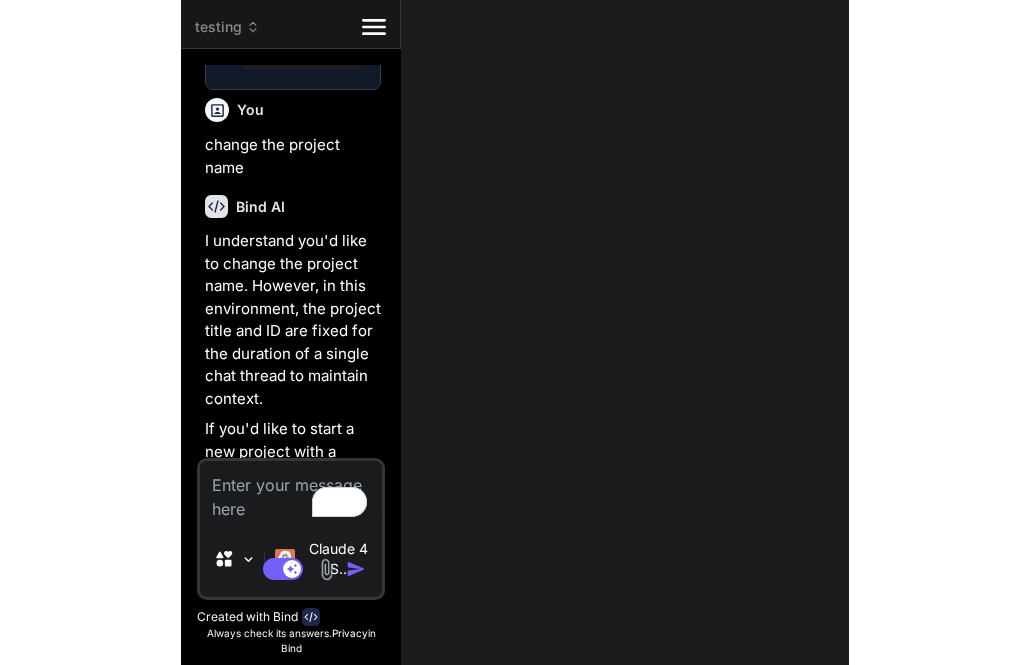 scroll, scrollTop: 1327, scrollLeft: 0, axis: vertical 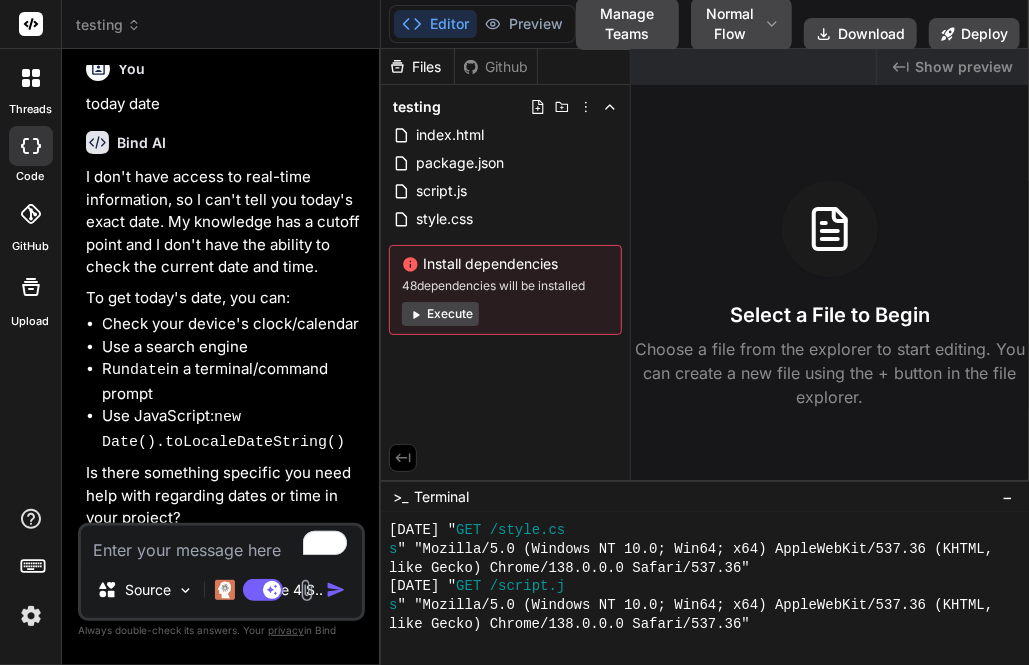 click at bounding box center (221, 544) 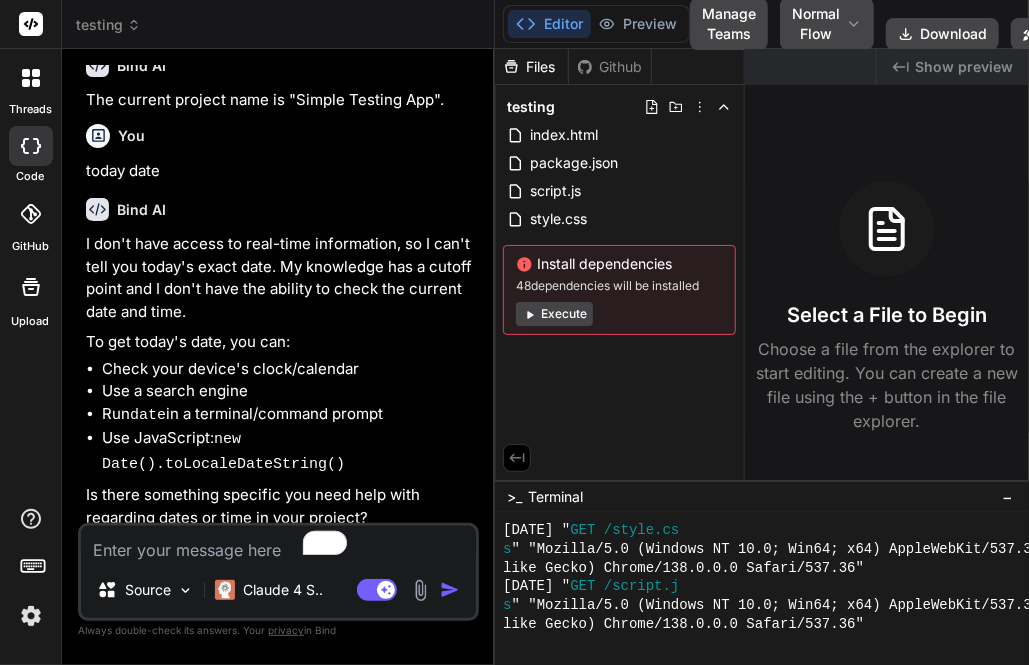 scroll, scrollTop: 1190, scrollLeft: 0, axis: vertical 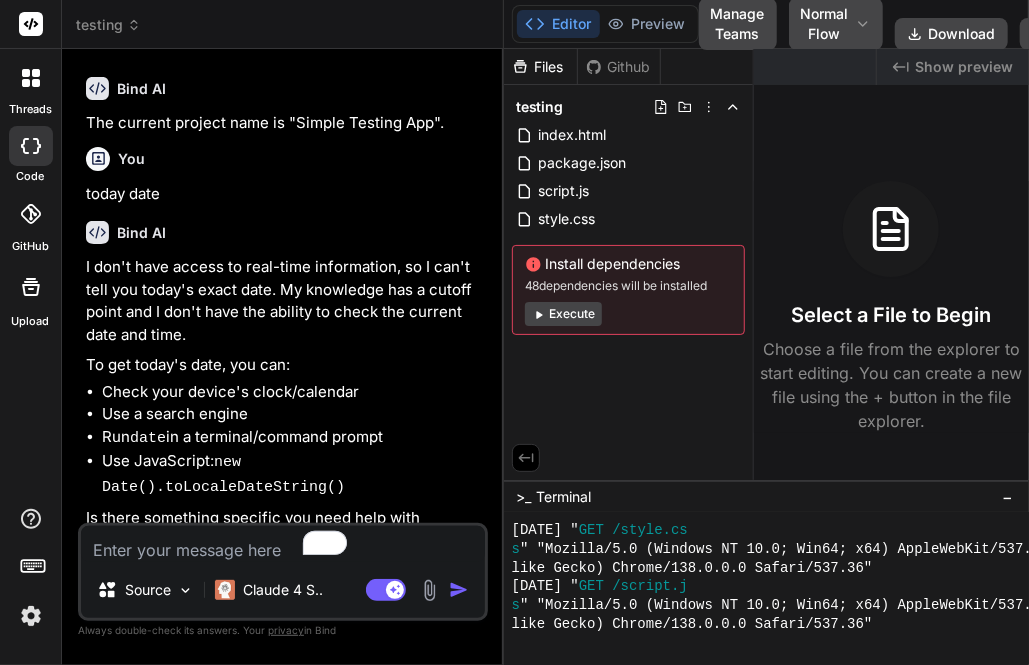 type on "x" 